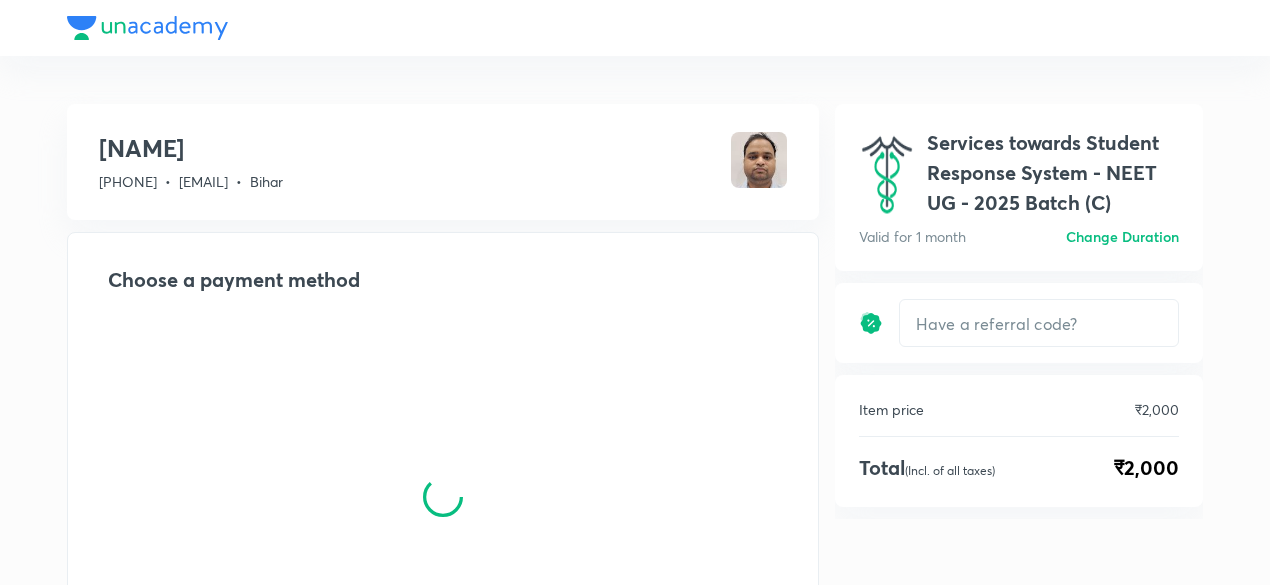 scroll, scrollTop: 0, scrollLeft: 0, axis: both 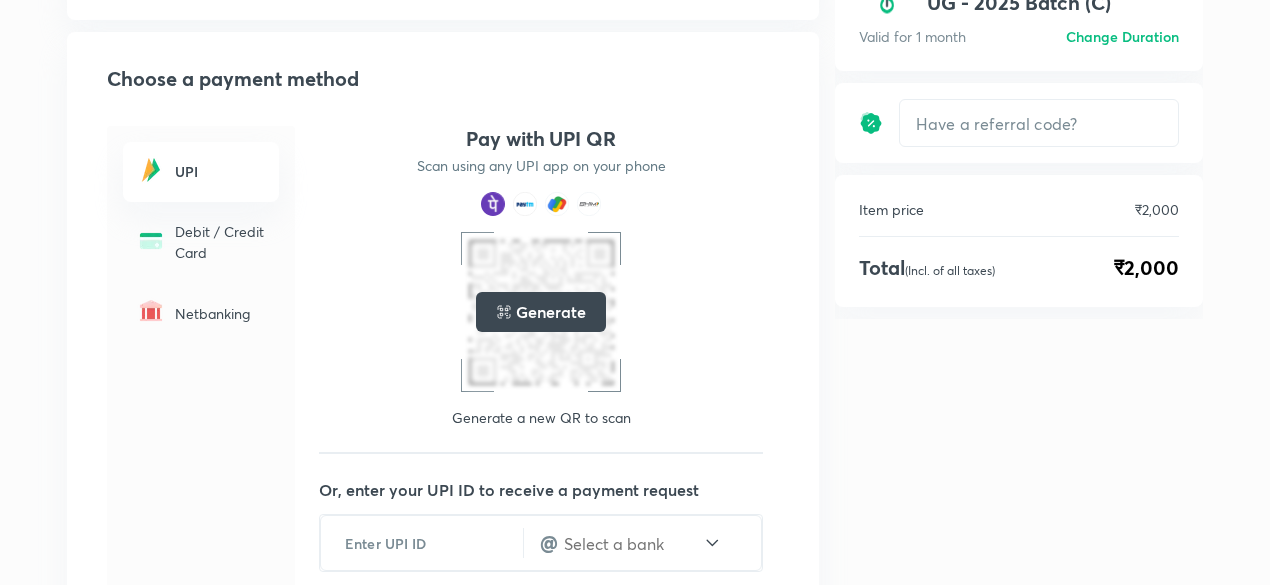 click on "Generate" at bounding box center [550, 312] 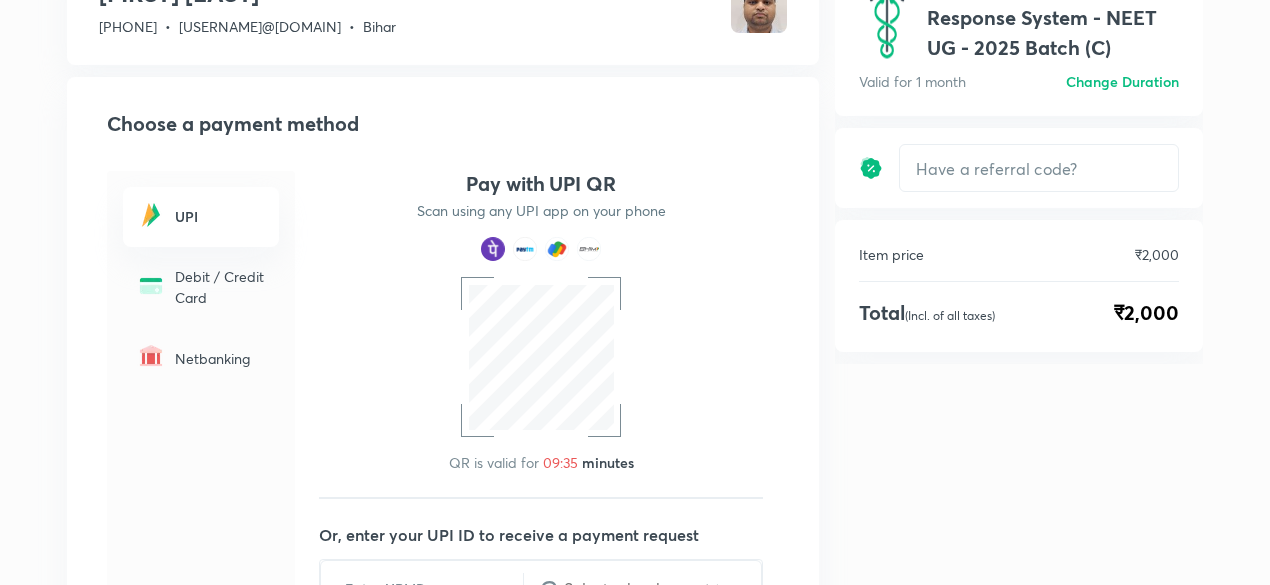 scroll, scrollTop: 100, scrollLeft: 0, axis: vertical 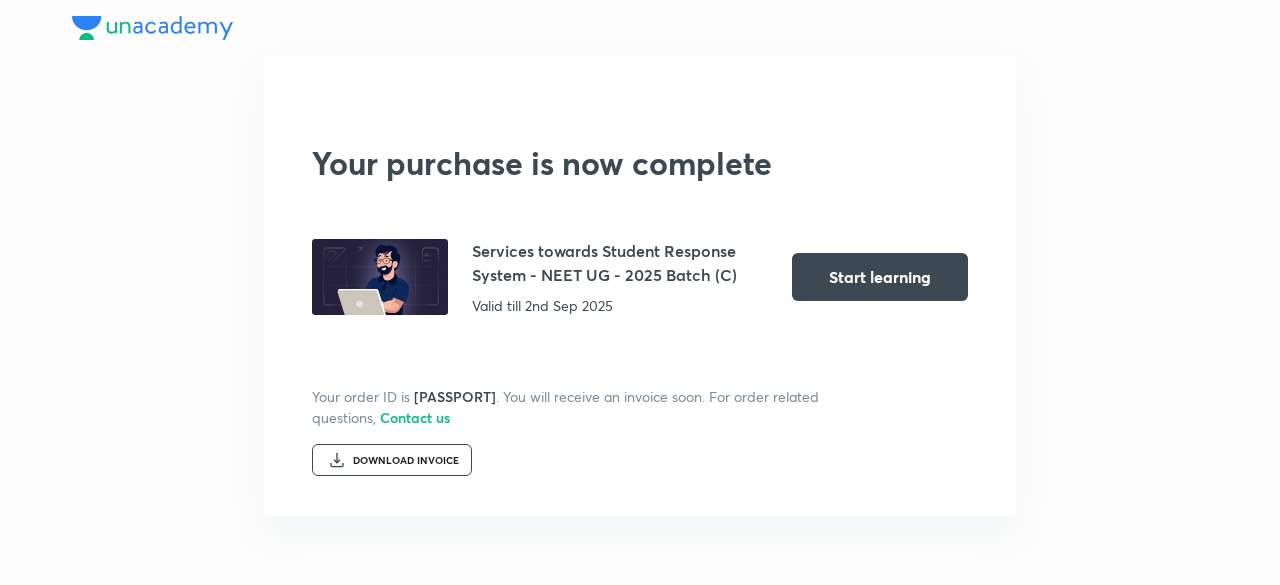 click on "DOWNLOAD INVOICE" at bounding box center [406, 461] 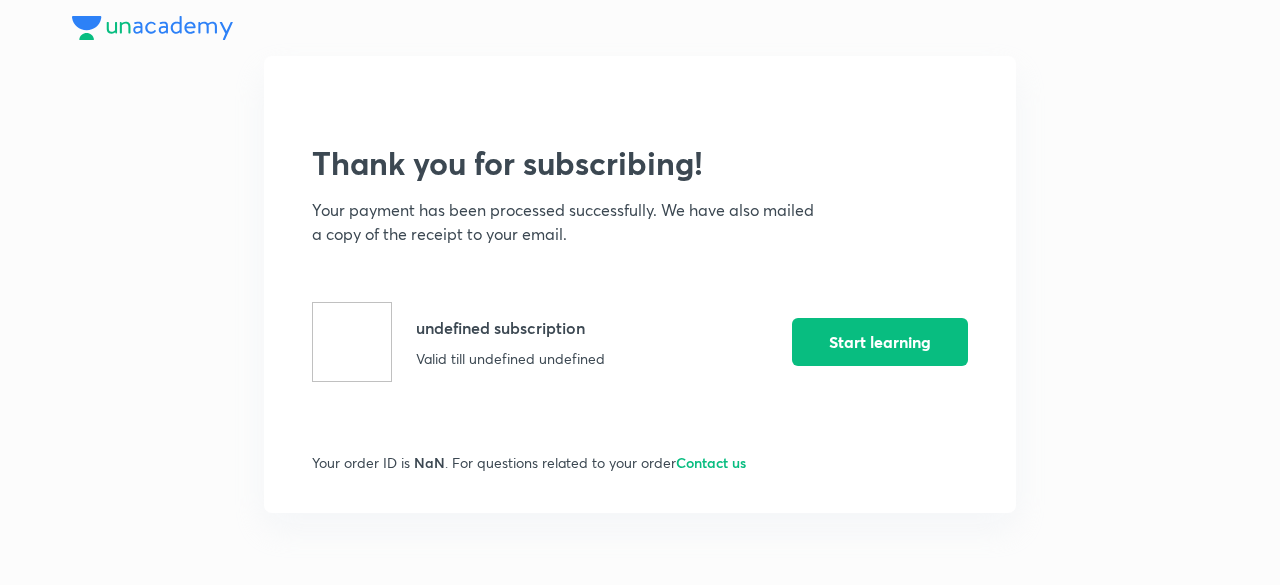 scroll, scrollTop: 0, scrollLeft: 0, axis: both 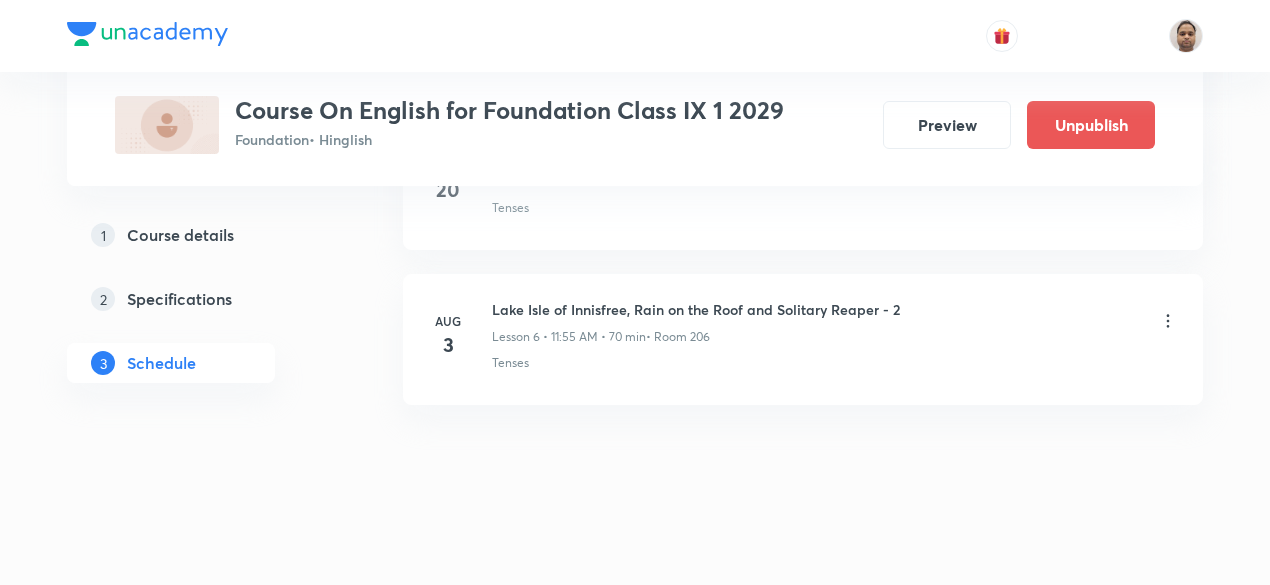 click 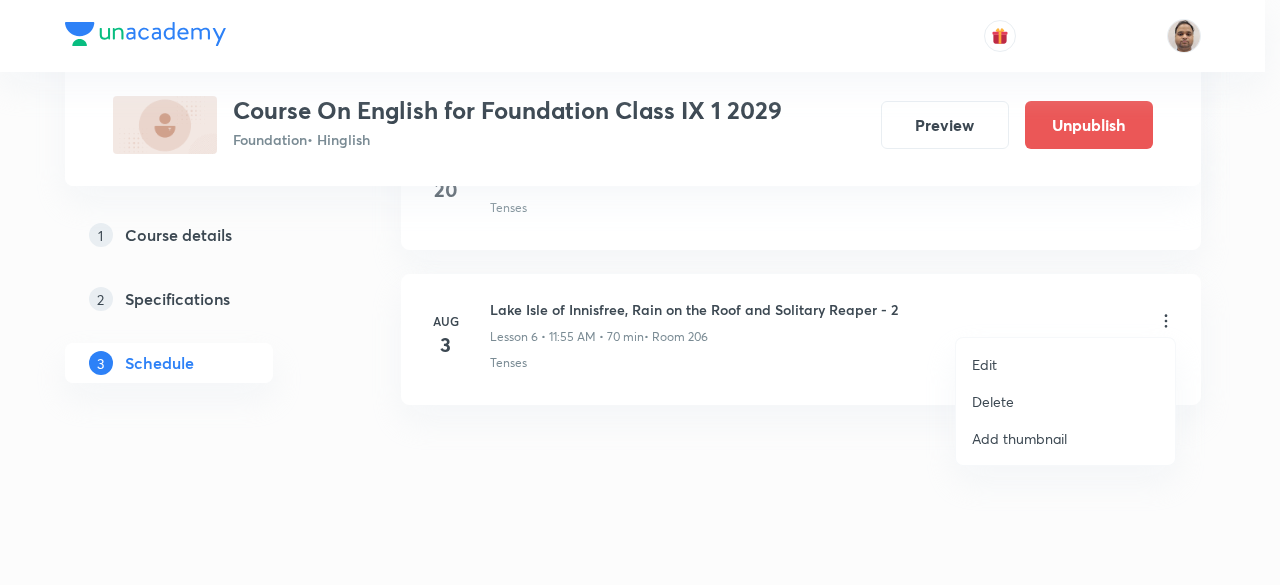 click at bounding box center [640, 292] 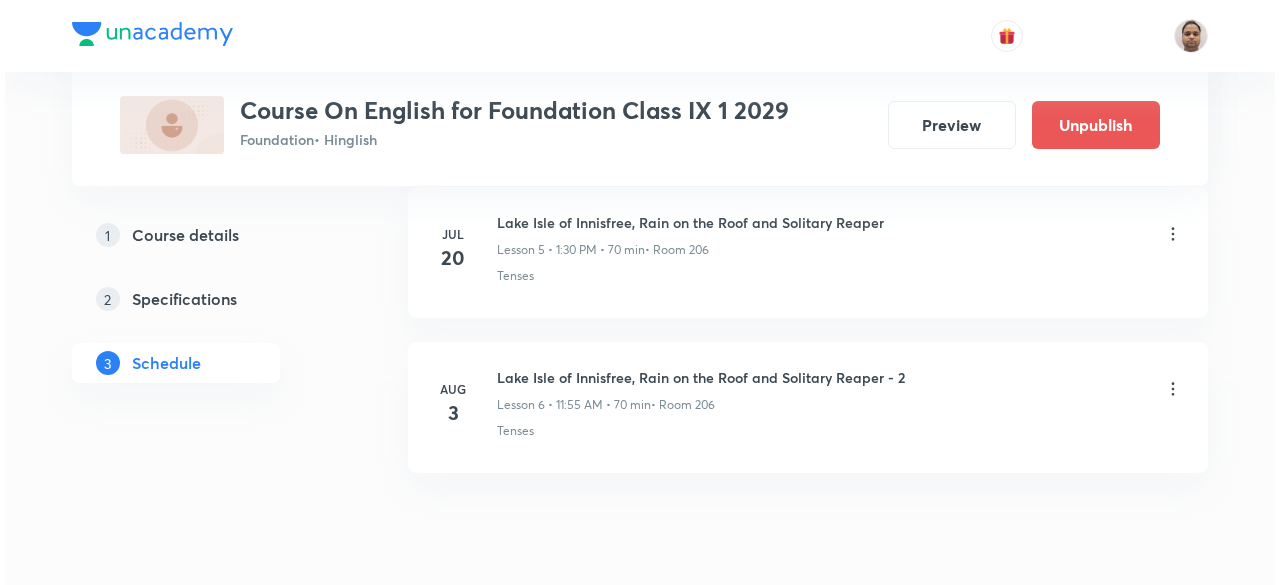 scroll, scrollTop: 1840, scrollLeft: 0, axis: vertical 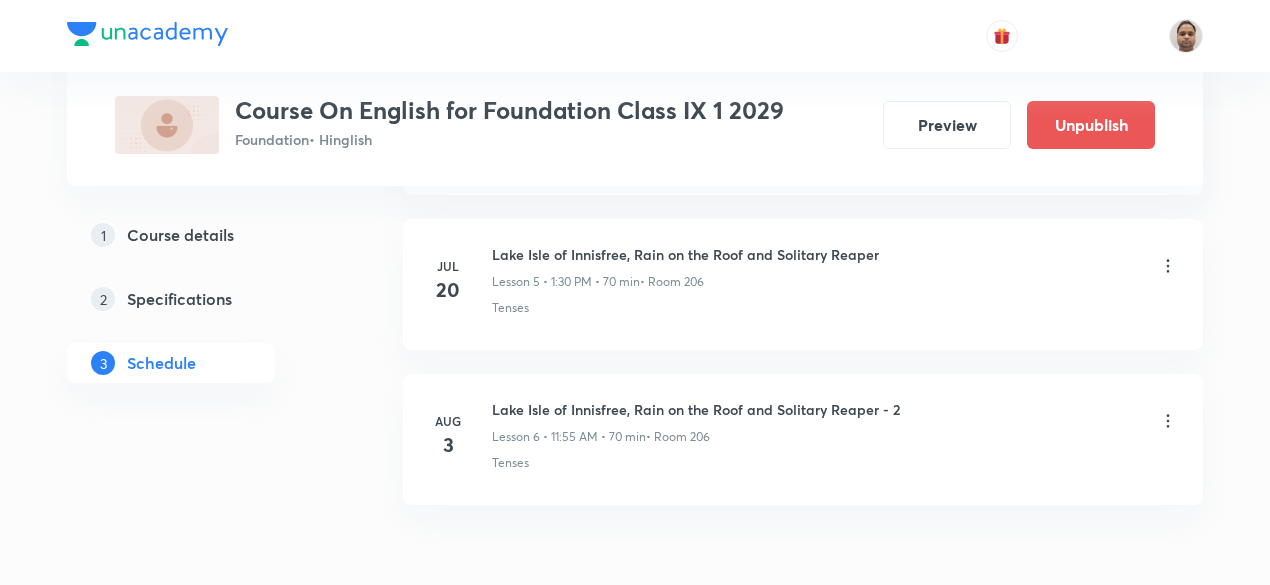 click 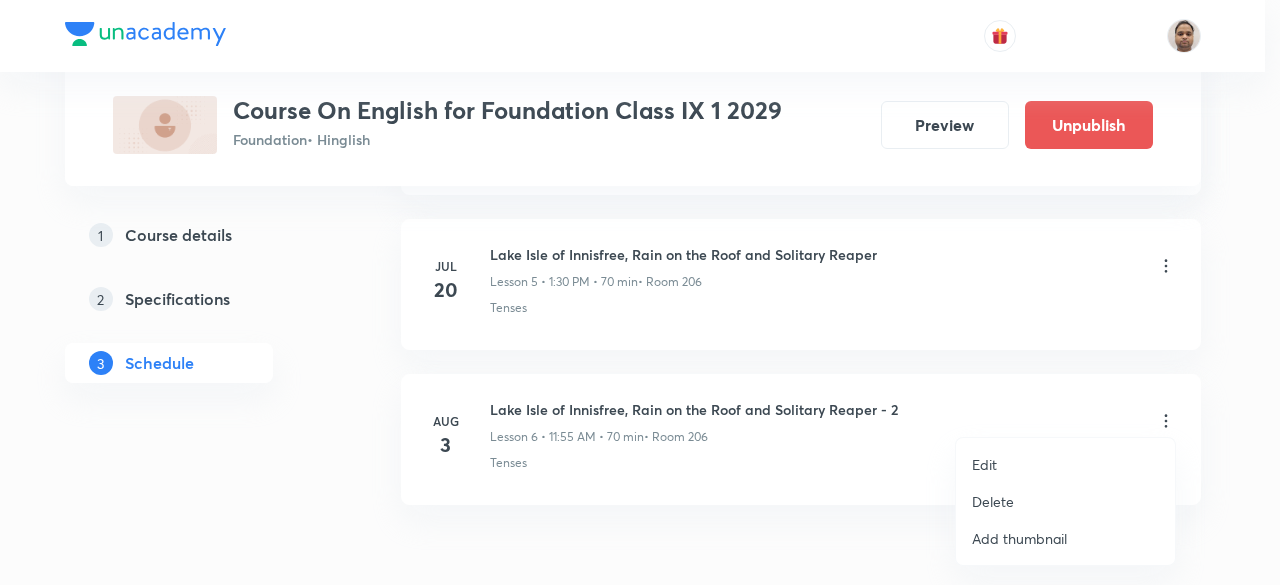 click on "Edit" at bounding box center [1065, 464] 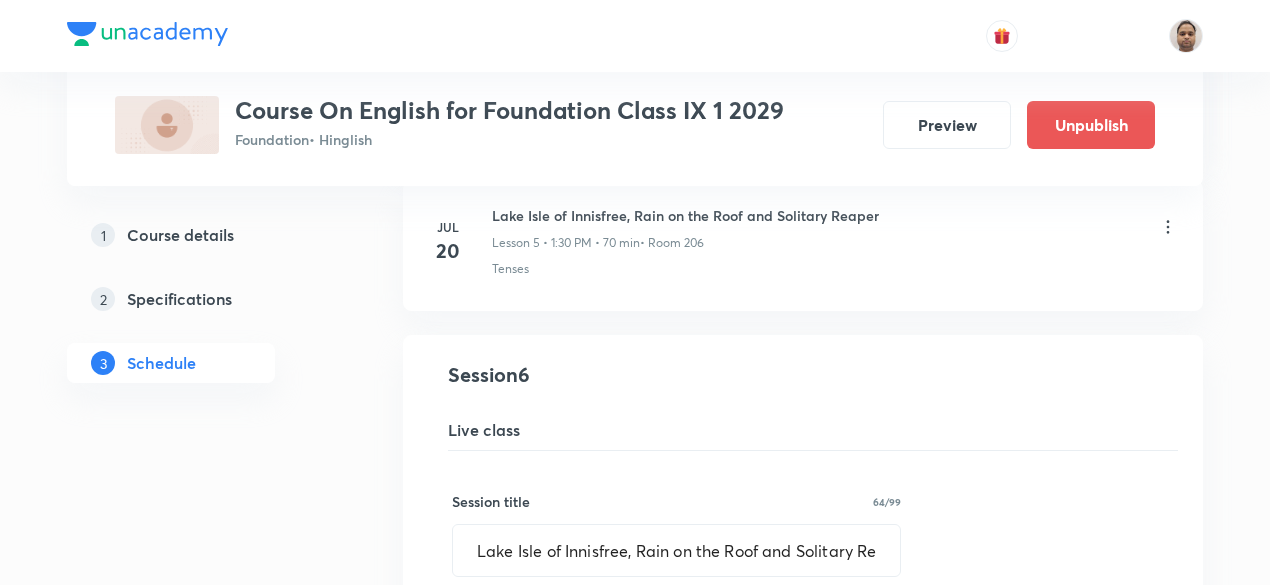 scroll, scrollTop: 989, scrollLeft: 0, axis: vertical 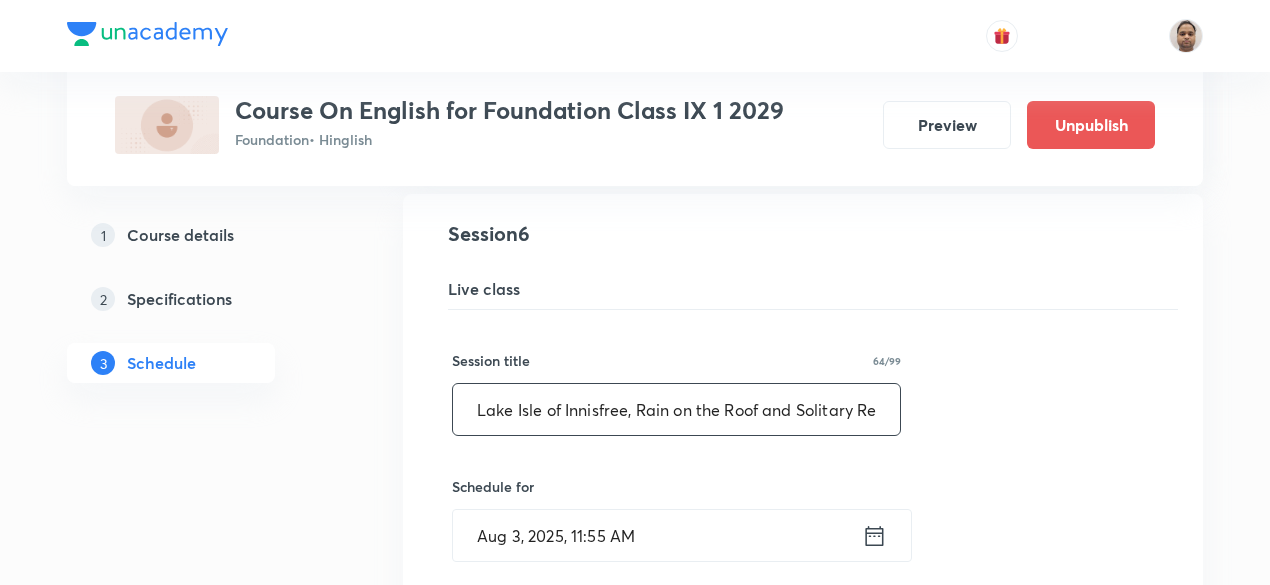 click on "Lake Isle of Innisfree, Rain on the Roof and Solitary Reaper - 2" at bounding box center (676, 409) 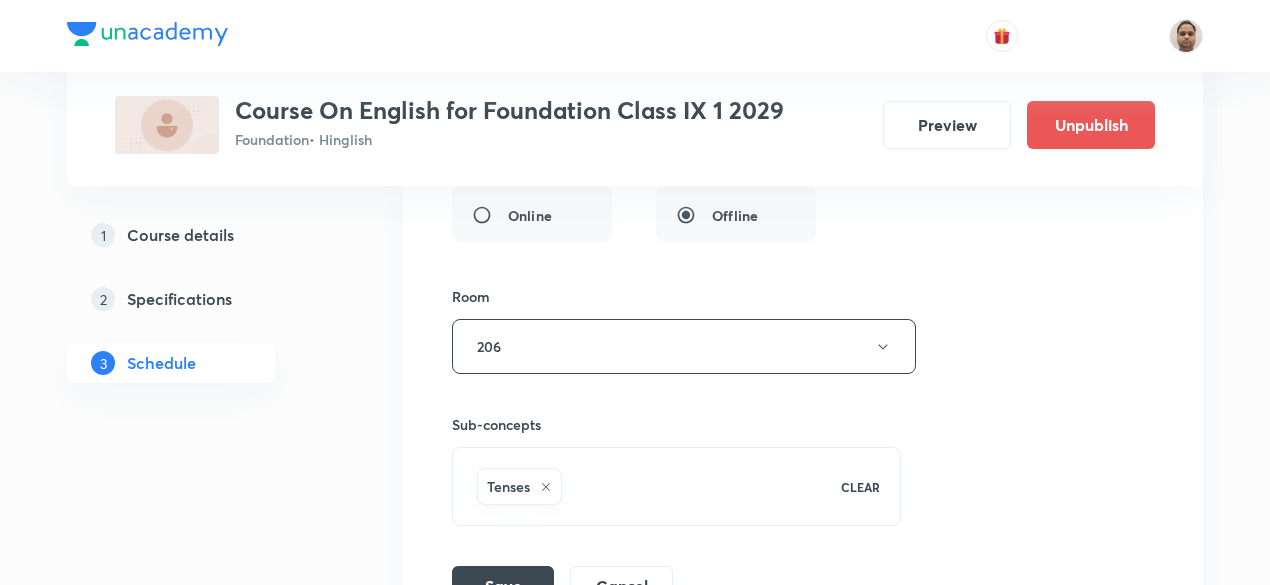 scroll, scrollTop: 1789, scrollLeft: 0, axis: vertical 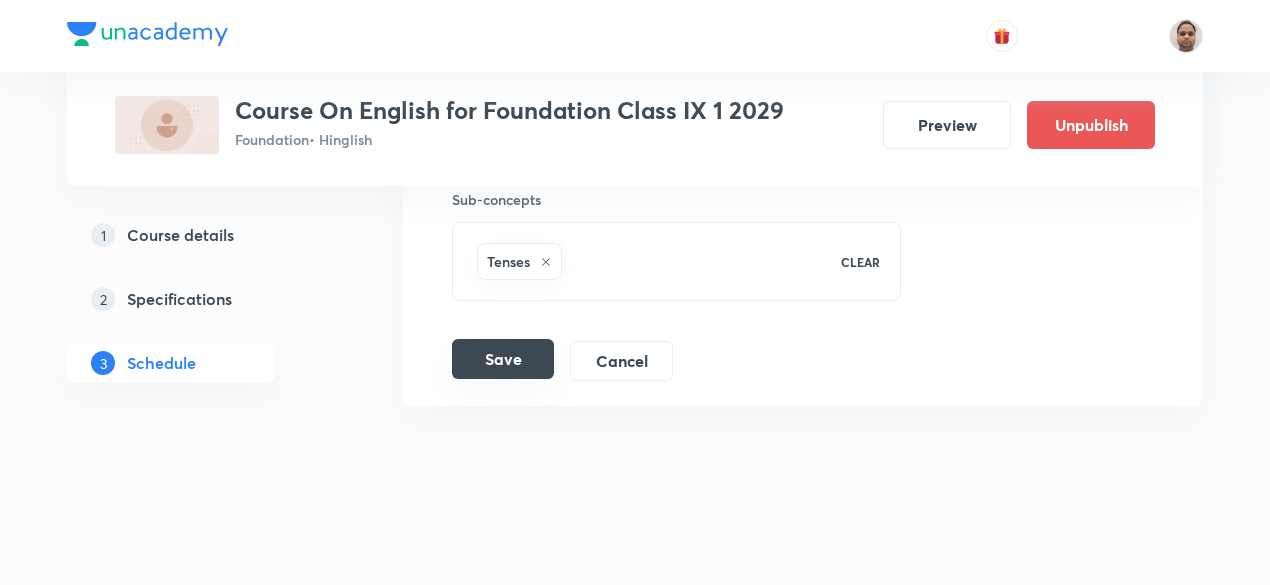 type on "The snake and the mirror and Seven ages of the man" 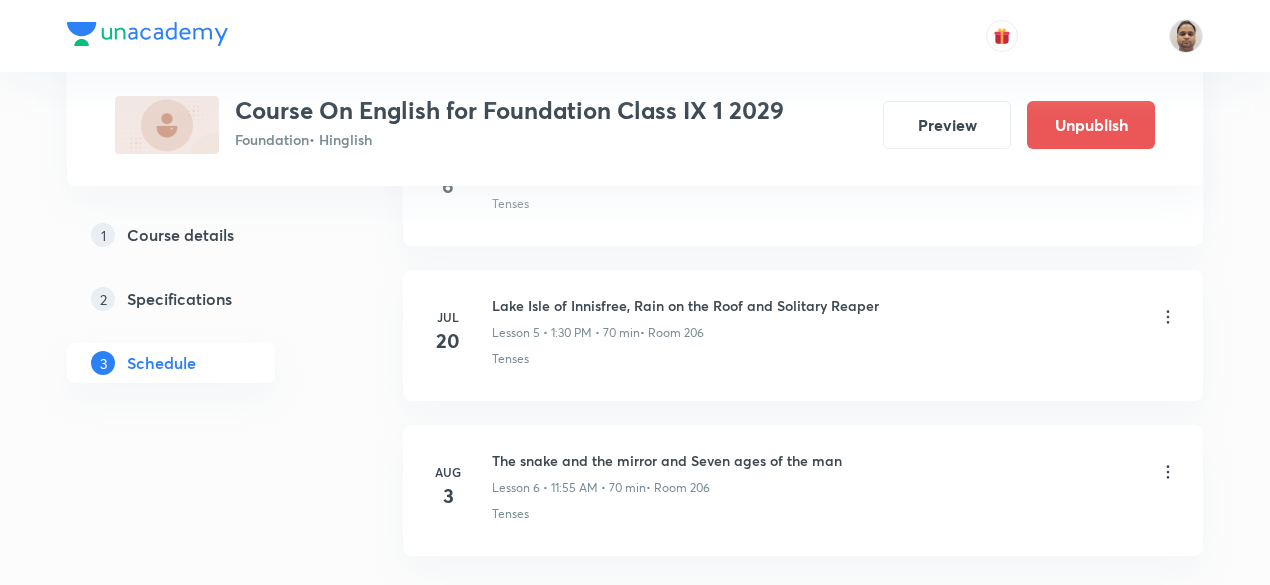 scroll, scrollTop: 824, scrollLeft: 0, axis: vertical 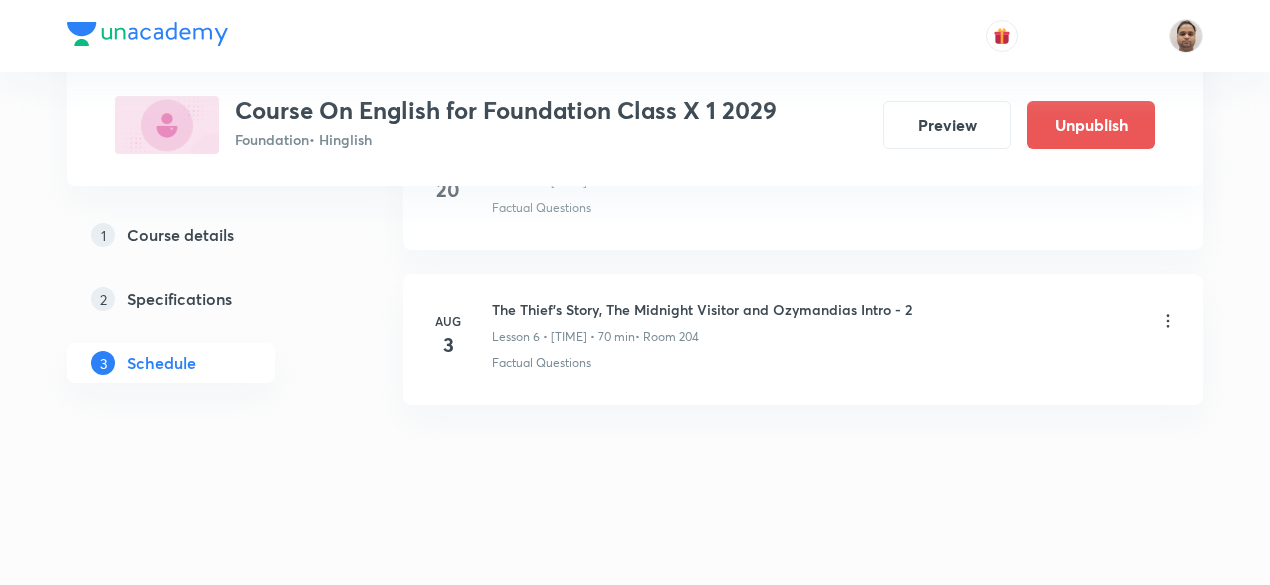 click on "The Thief’s Story, The Midnight Visitor and Ozymandias Intro - 2" at bounding box center (702, 309) 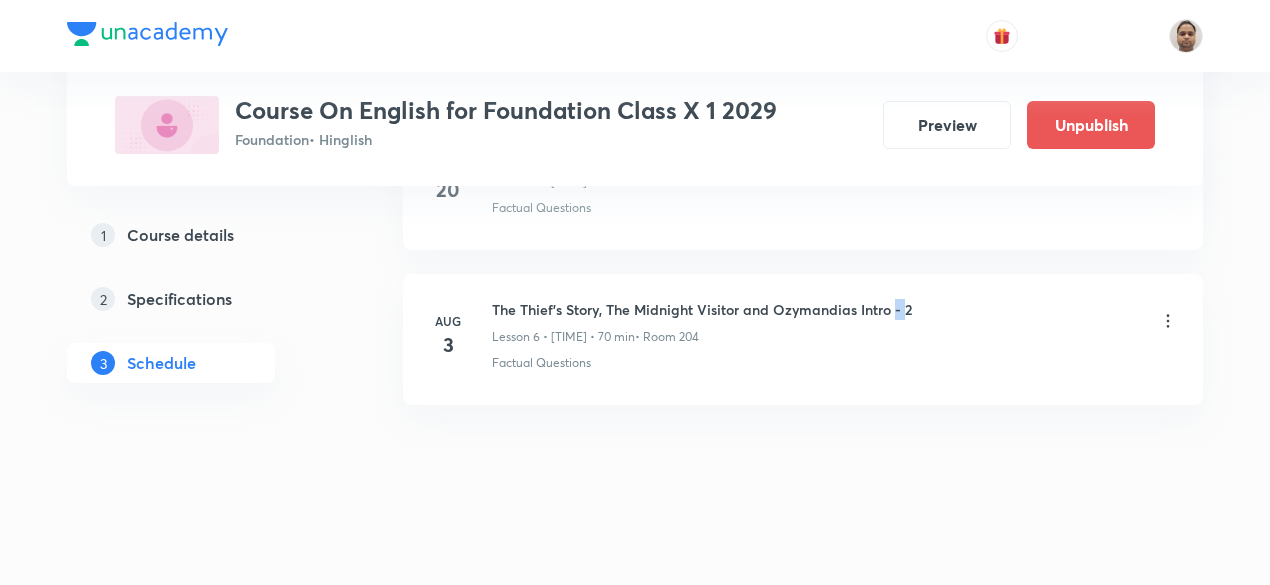 click on "The Thief’s Story, The Midnight Visitor and Ozymandias Intro - 2" at bounding box center [702, 309] 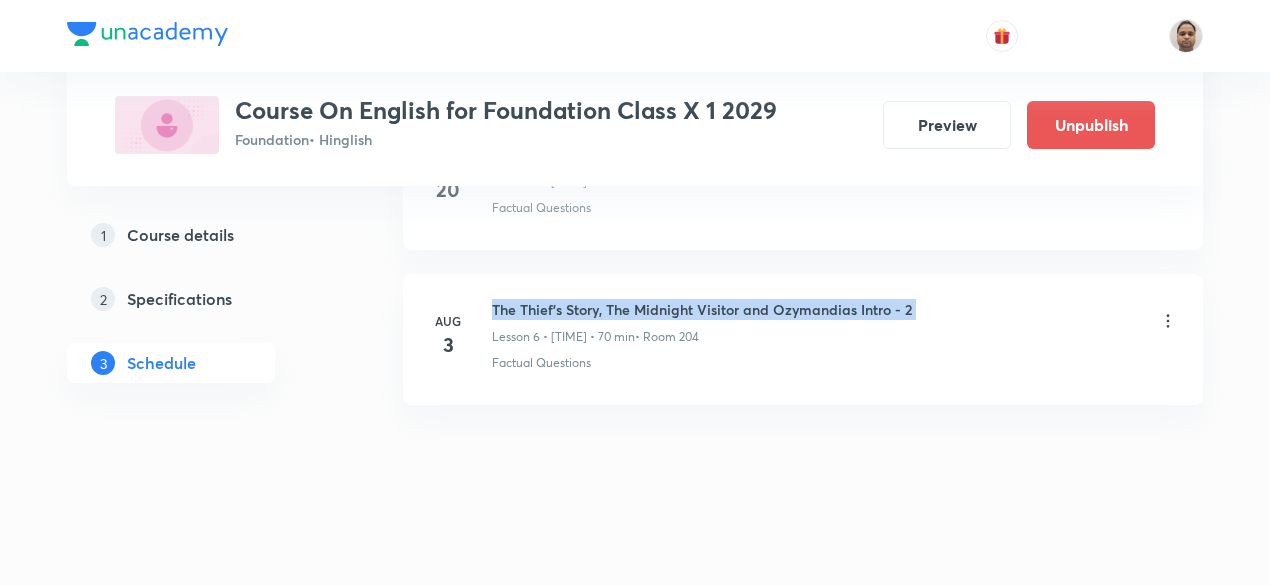 click on "The Thief’s Story, The Midnight Visitor and Ozymandias Intro - 2" at bounding box center (702, 309) 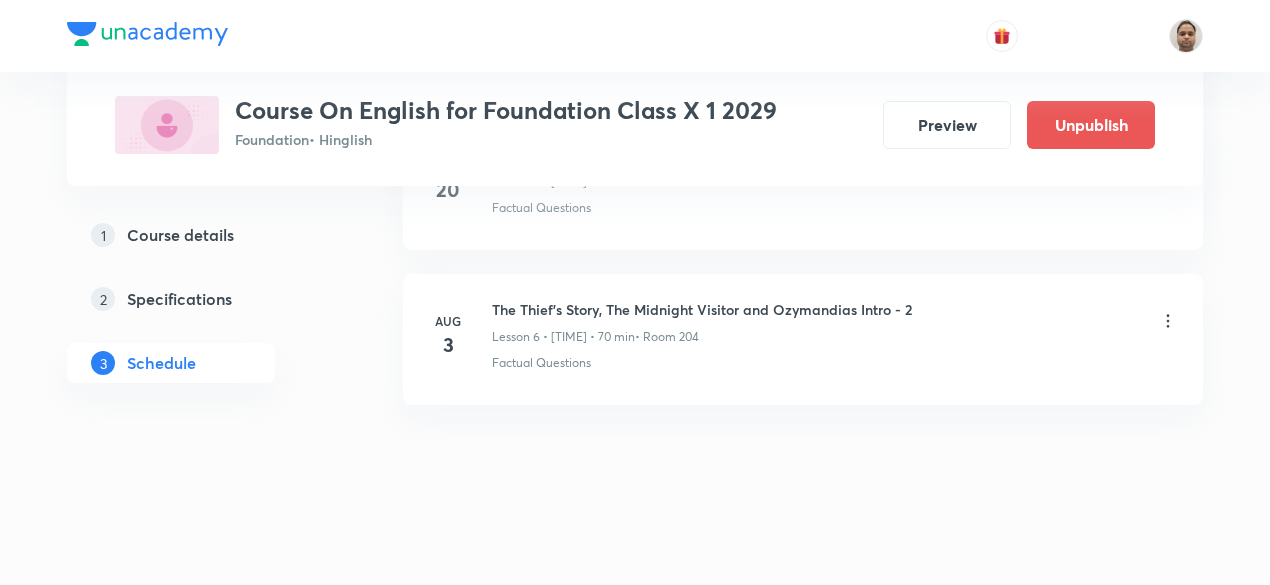 click 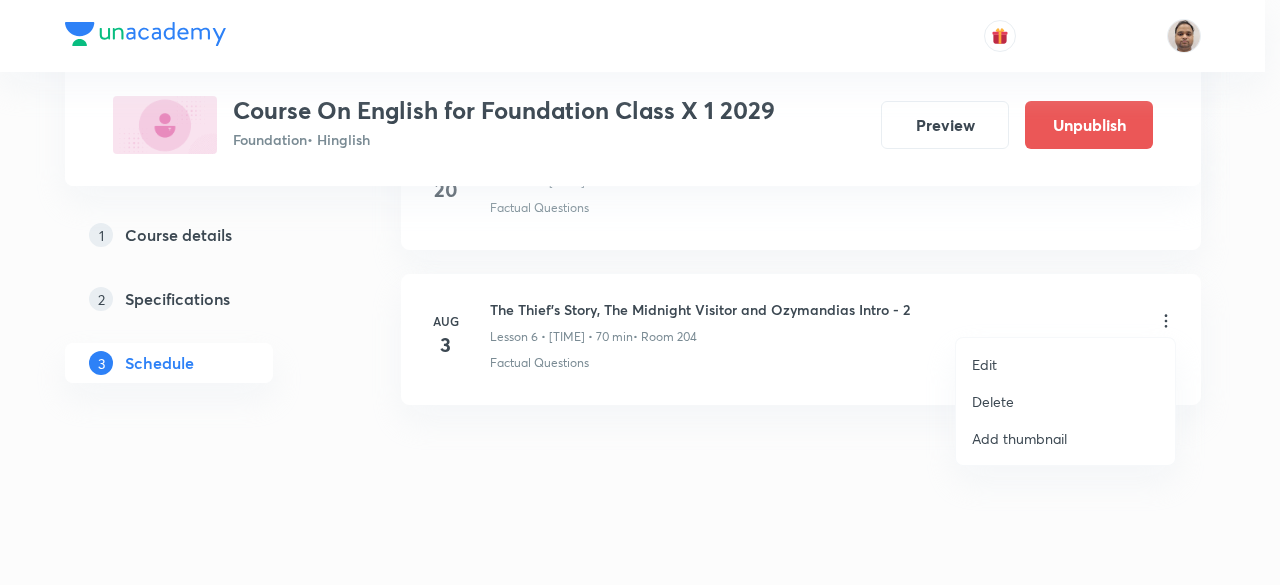 click on "Delete" at bounding box center [1065, 401] 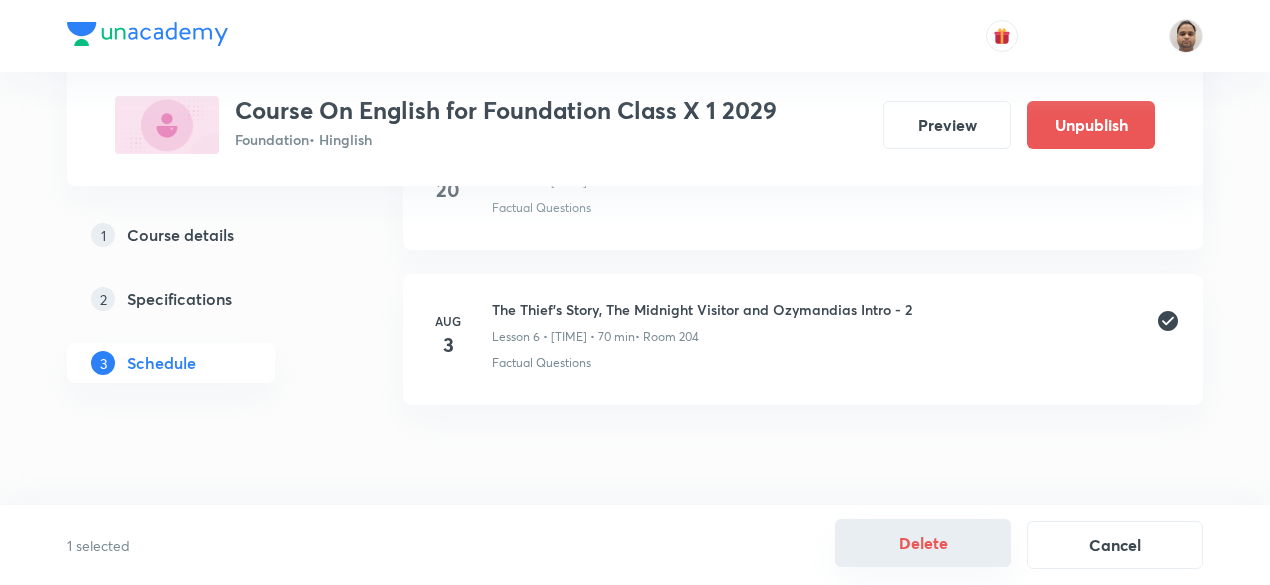 click on "Delete" at bounding box center (923, 543) 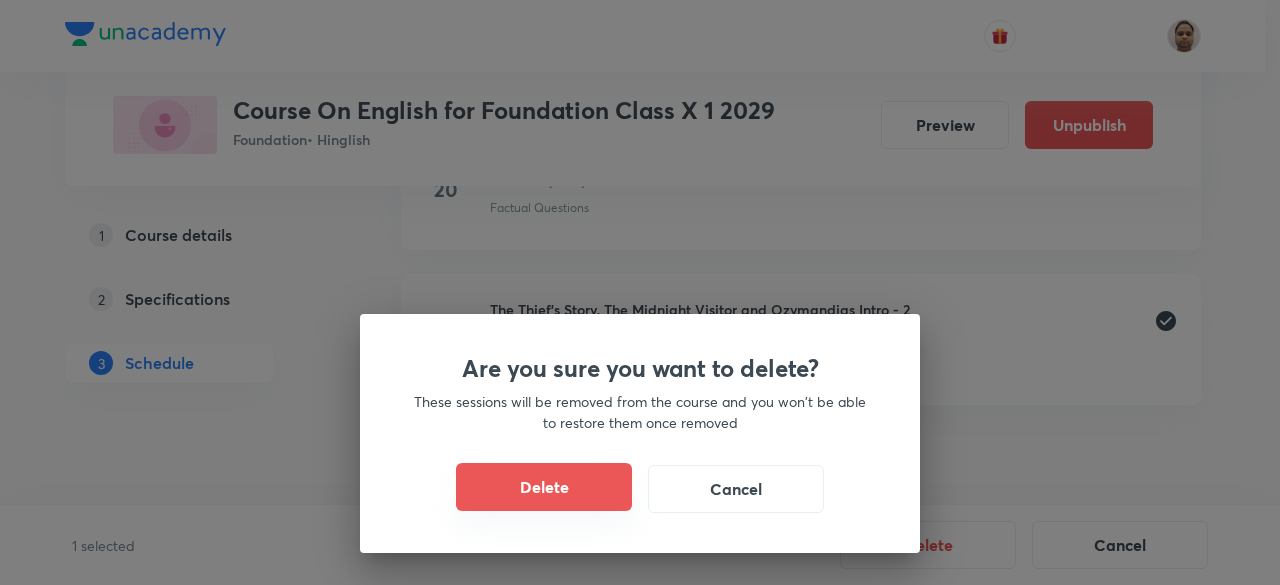 click on "Delete" at bounding box center [544, 487] 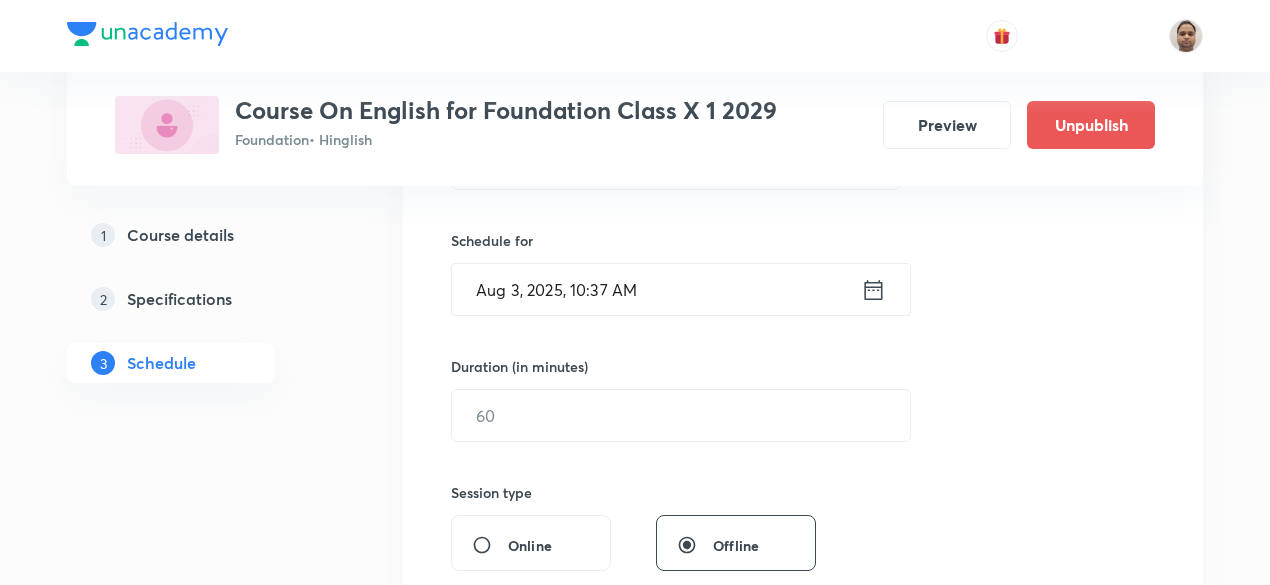 scroll, scrollTop: 340, scrollLeft: 0, axis: vertical 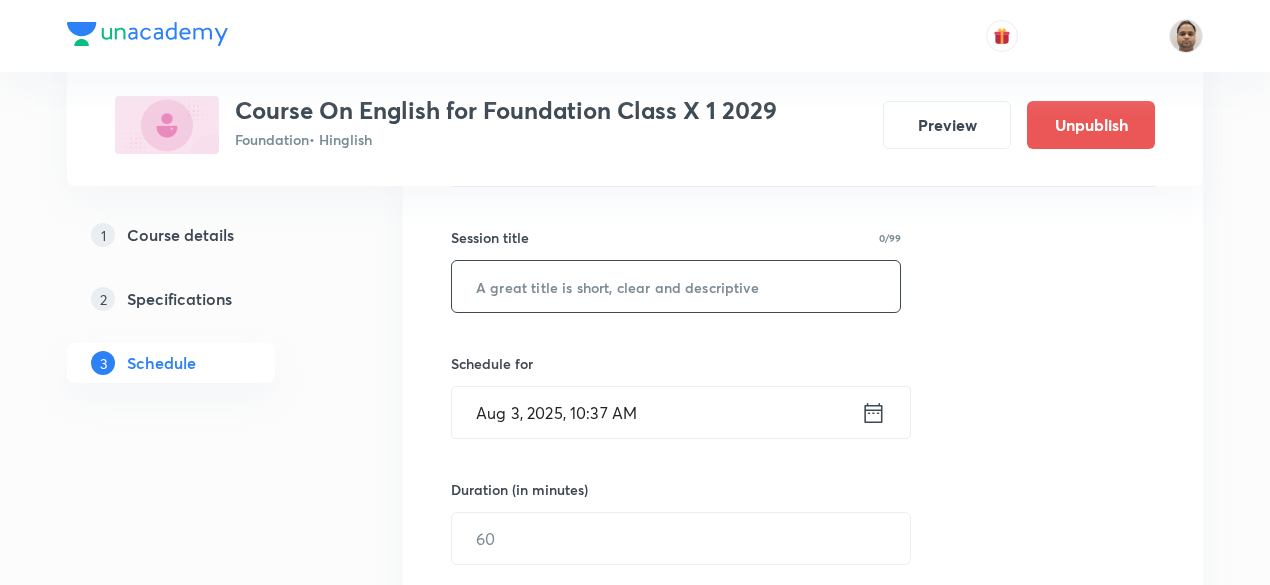 click at bounding box center [676, 286] 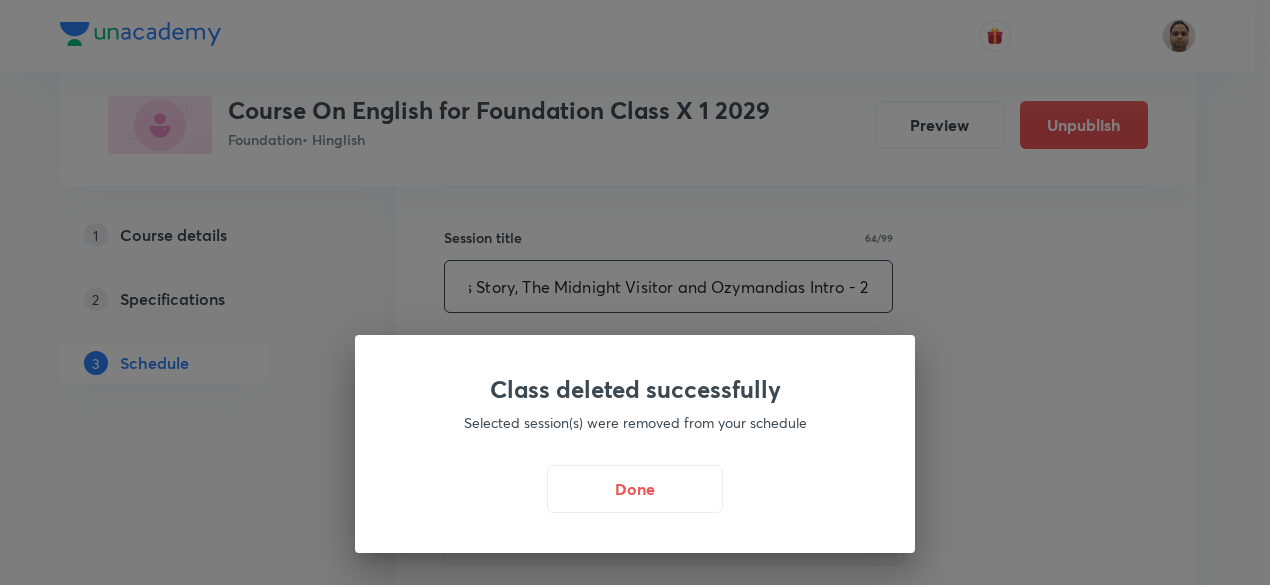 scroll, scrollTop: 0, scrollLeft: 0, axis: both 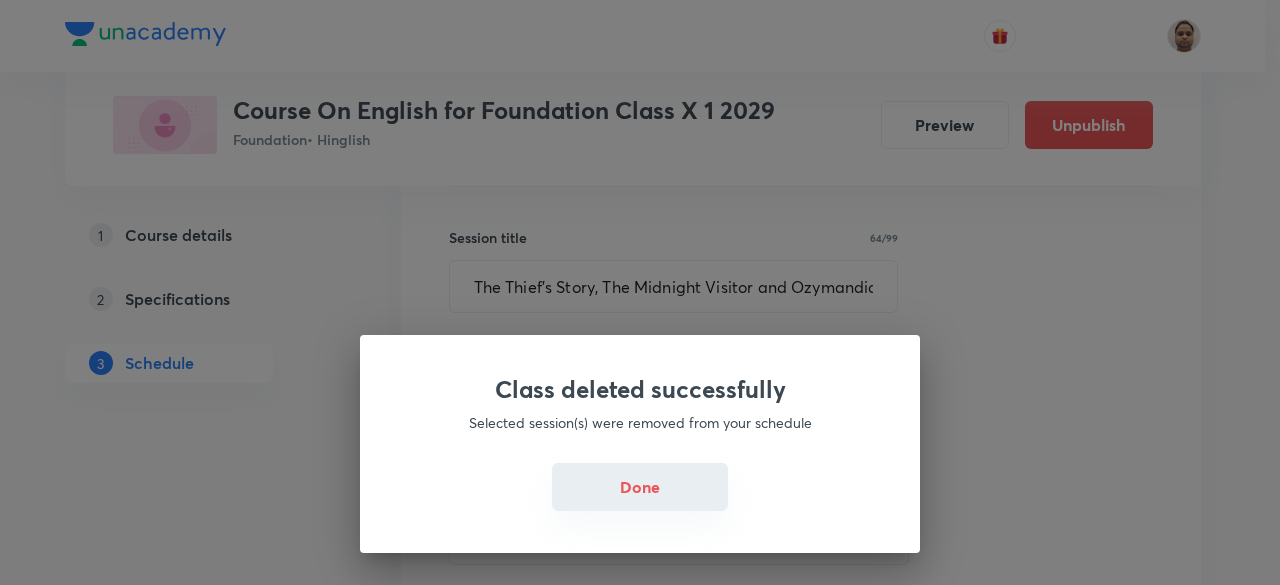 click on "Done" at bounding box center (640, 487) 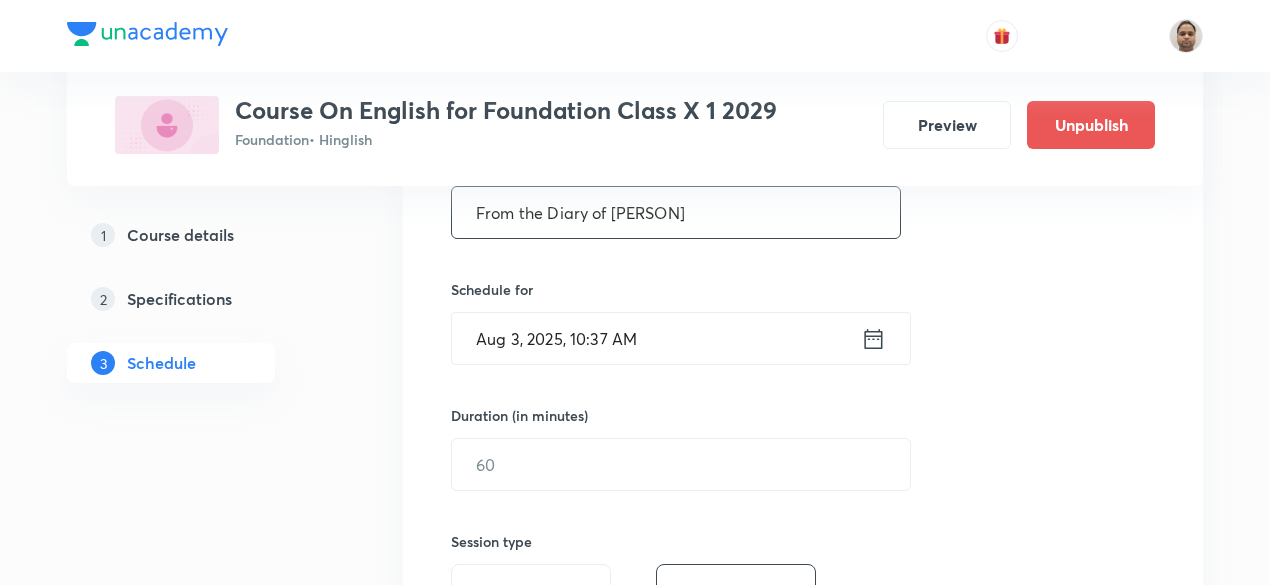 scroll, scrollTop: 440, scrollLeft: 0, axis: vertical 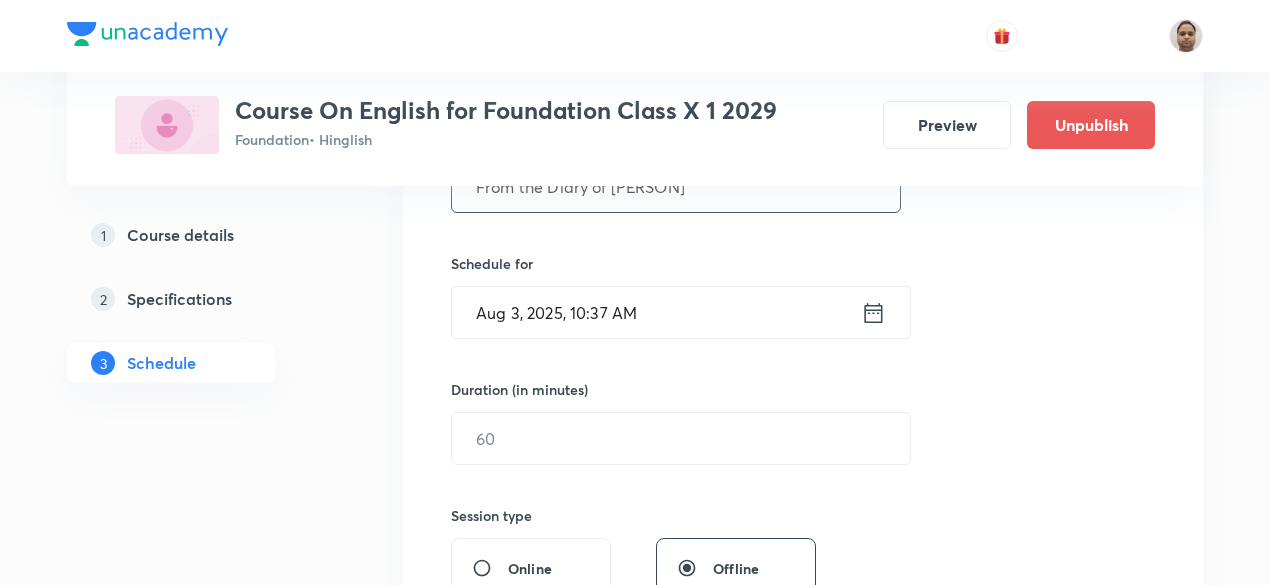 type on "From the Diary of Annefrank" 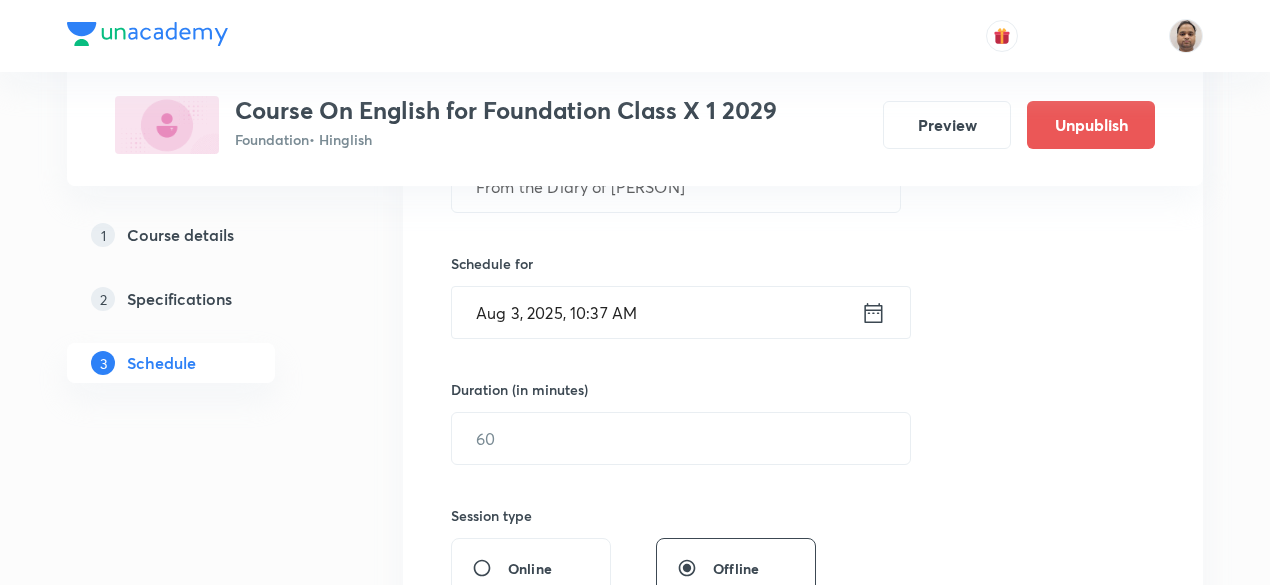 click on "Aug 3, 2025, 10:37 AM" at bounding box center (656, 312) 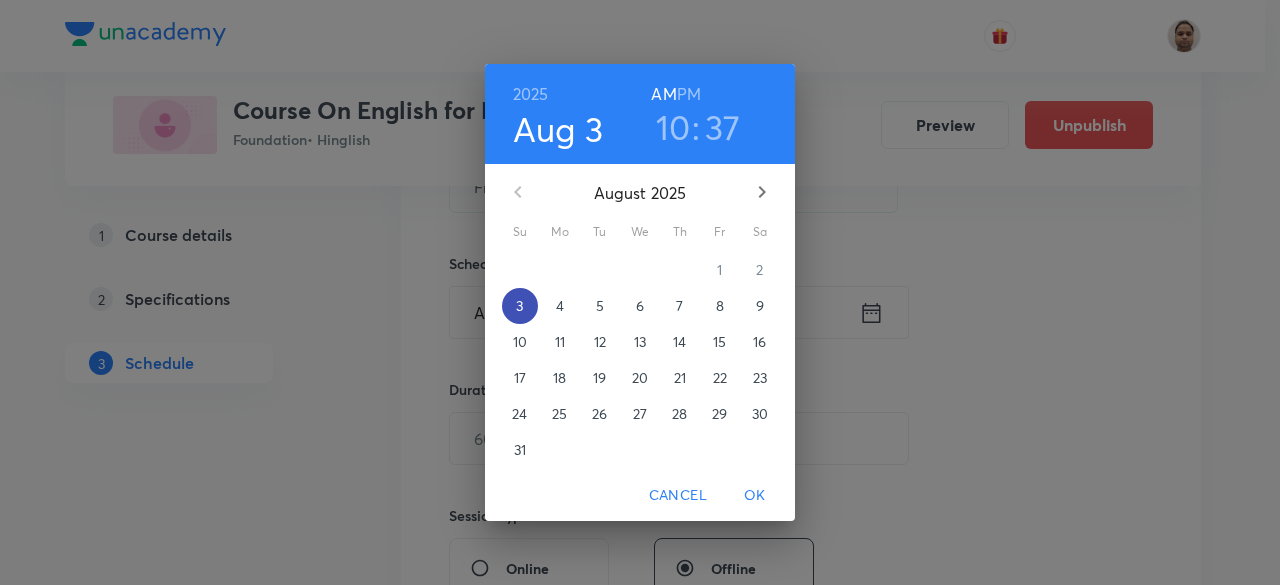 click on "3" at bounding box center [519, 306] 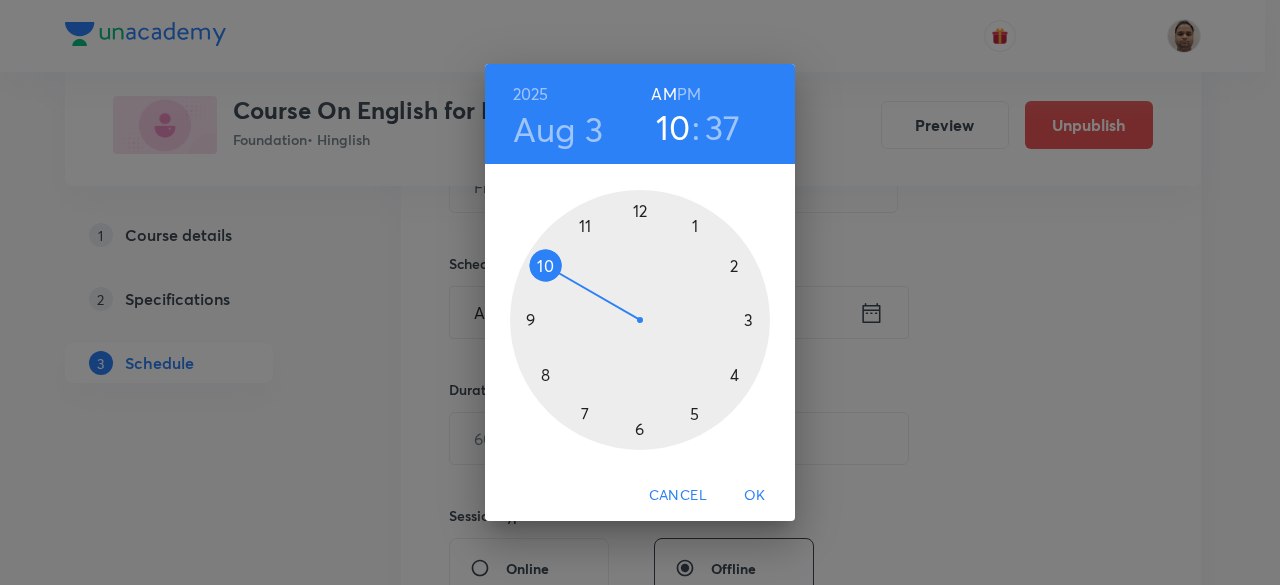 click at bounding box center (640, 320) 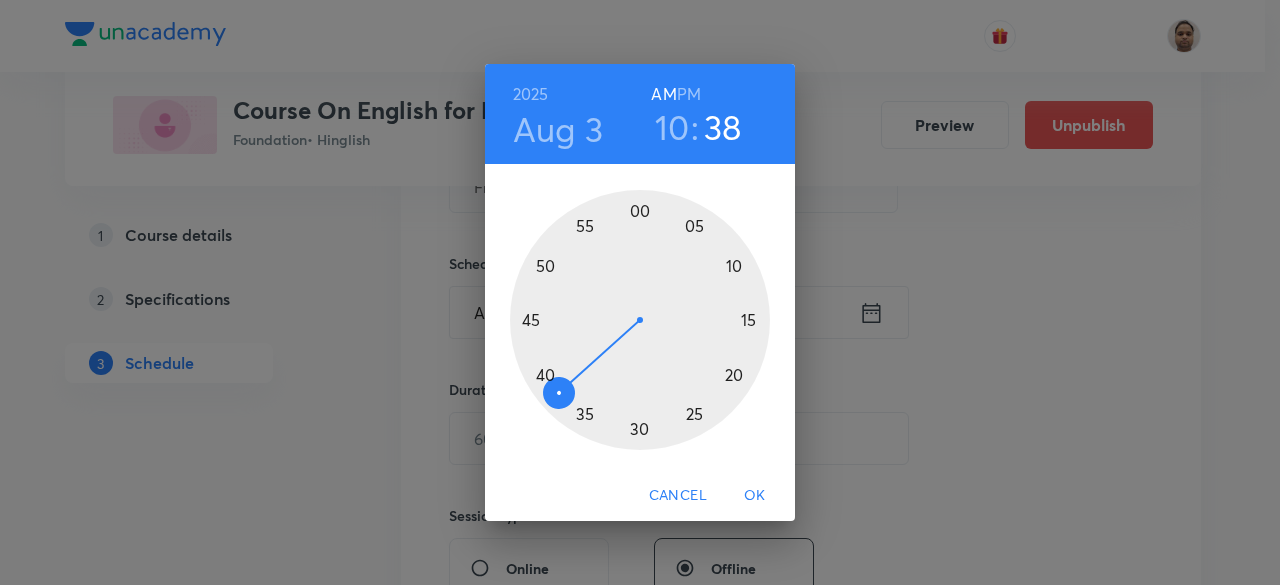 drag, startPoint x: 569, startPoint y: 395, endPoint x: 559, endPoint y: 389, distance: 11.661903 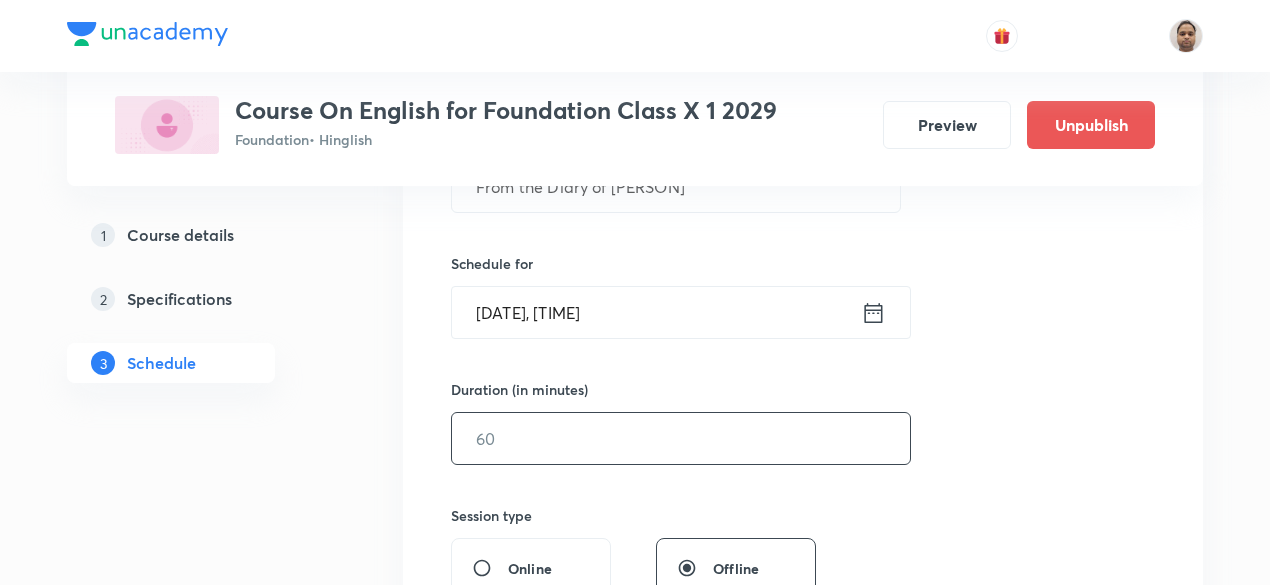 click at bounding box center [681, 438] 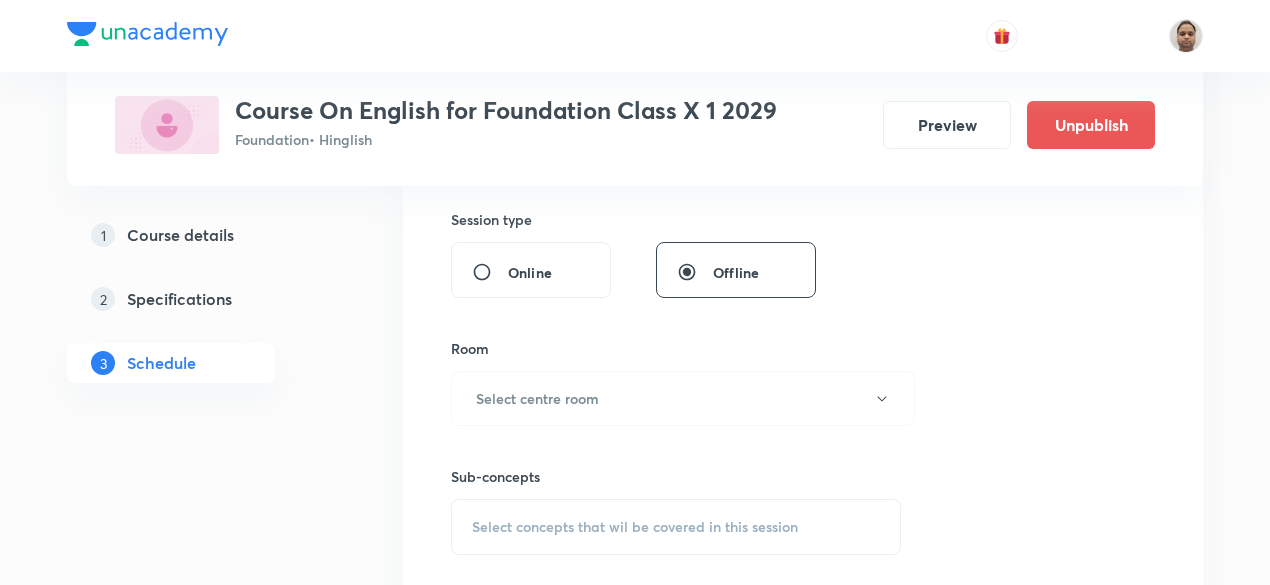 scroll, scrollTop: 740, scrollLeft: 0, axis: vertical 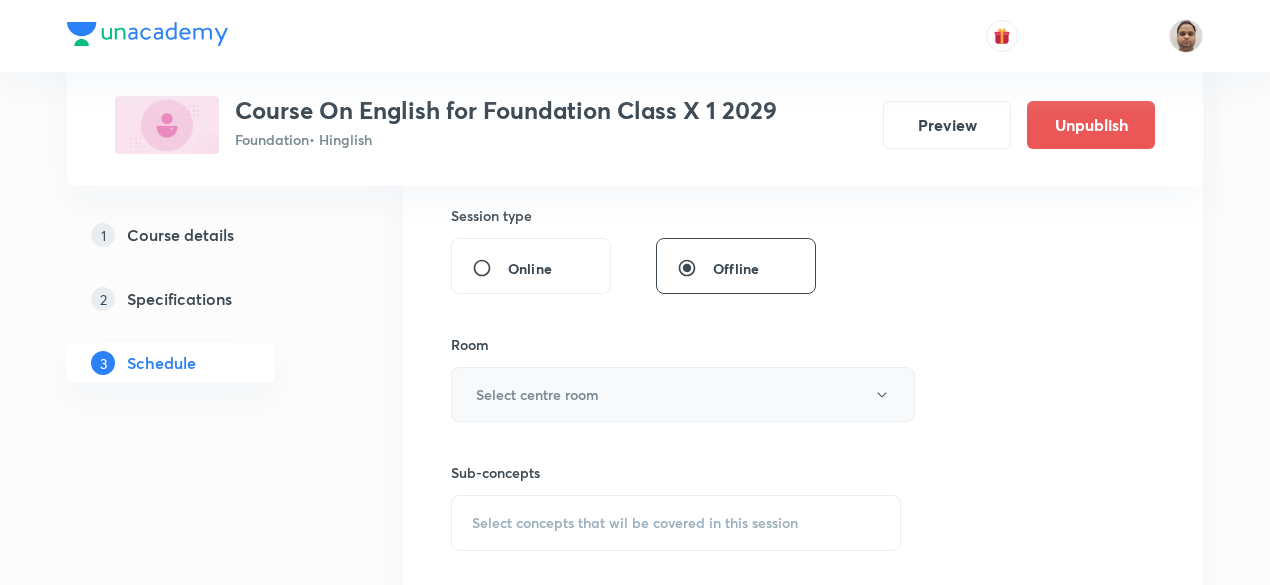 type on "70" 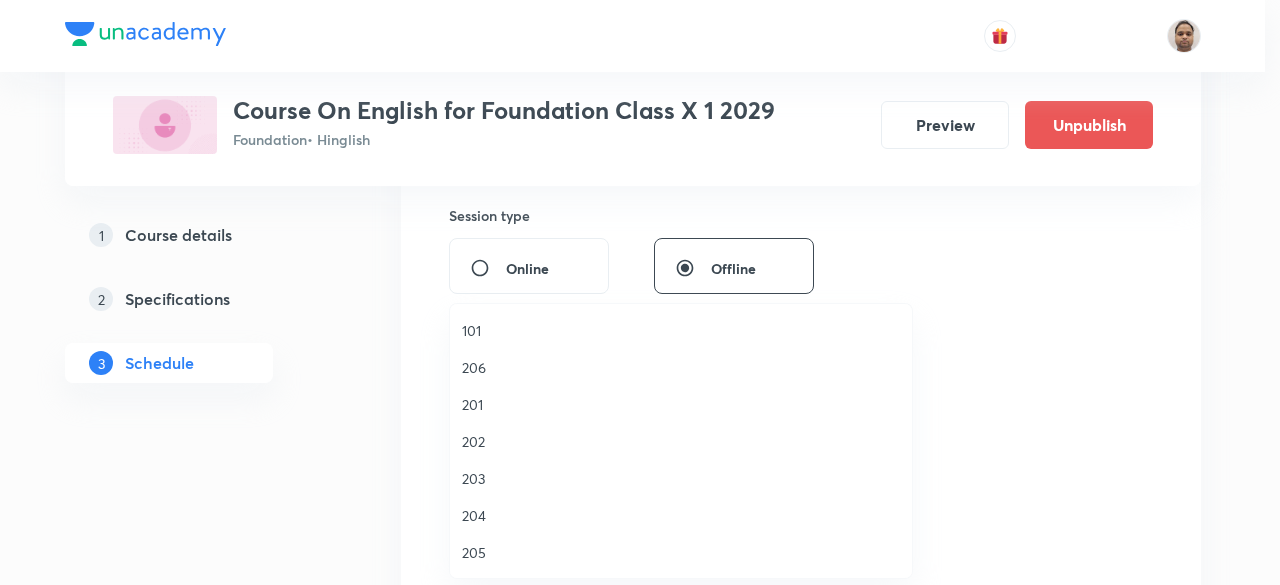 click on "206" at bounding box center (681, 367) 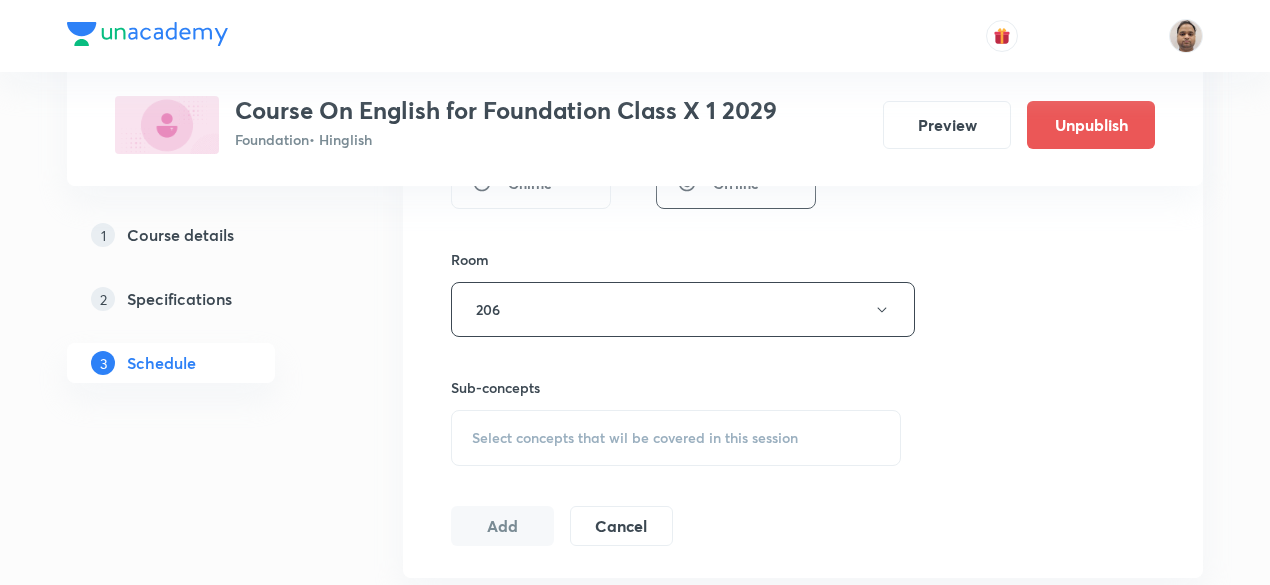 scroll, scrollTop: 940, scrollLeft: 0, axis: vertical 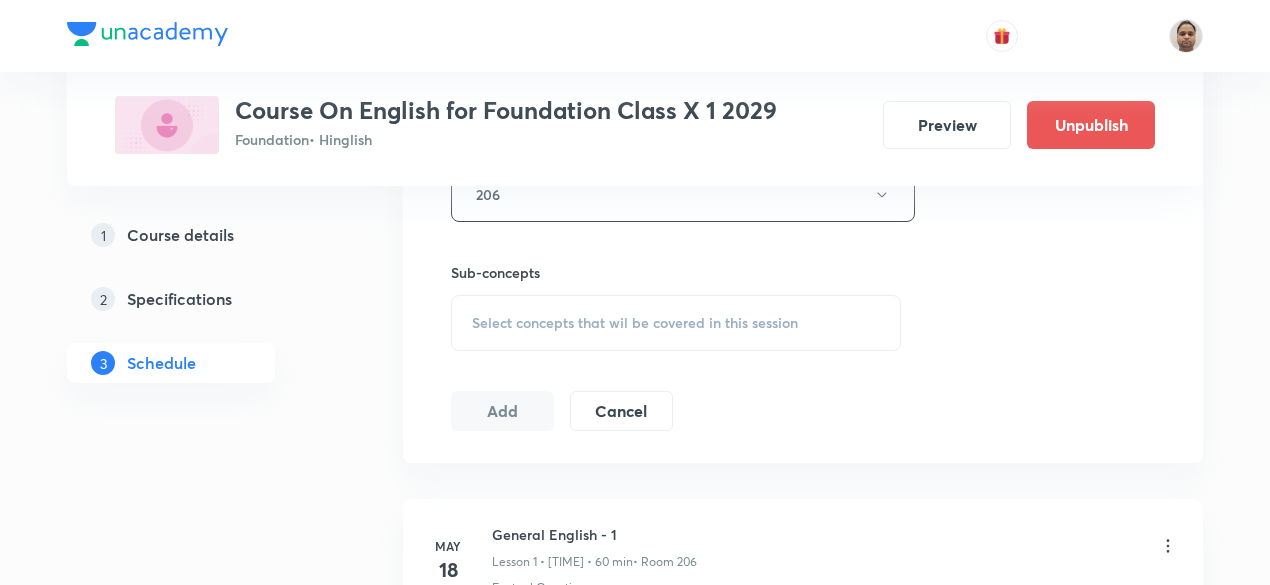 click on "Select concepts that wil be covered in this session" at bounding box center (676, 323) 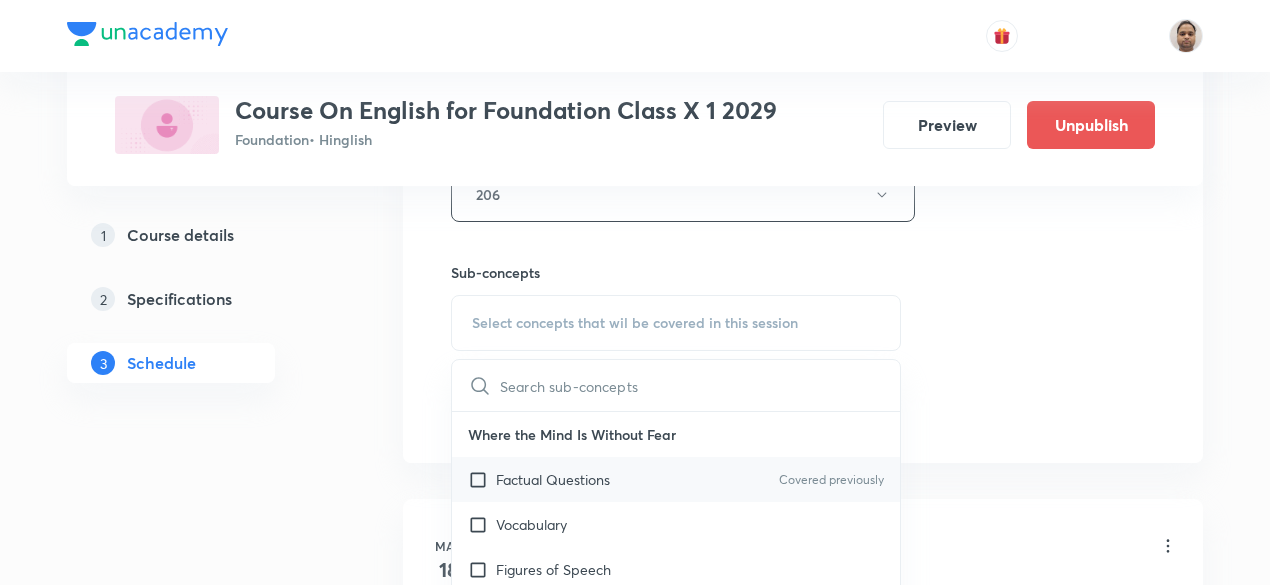 click on "Factual Questions" at bounding box center [553, 479] 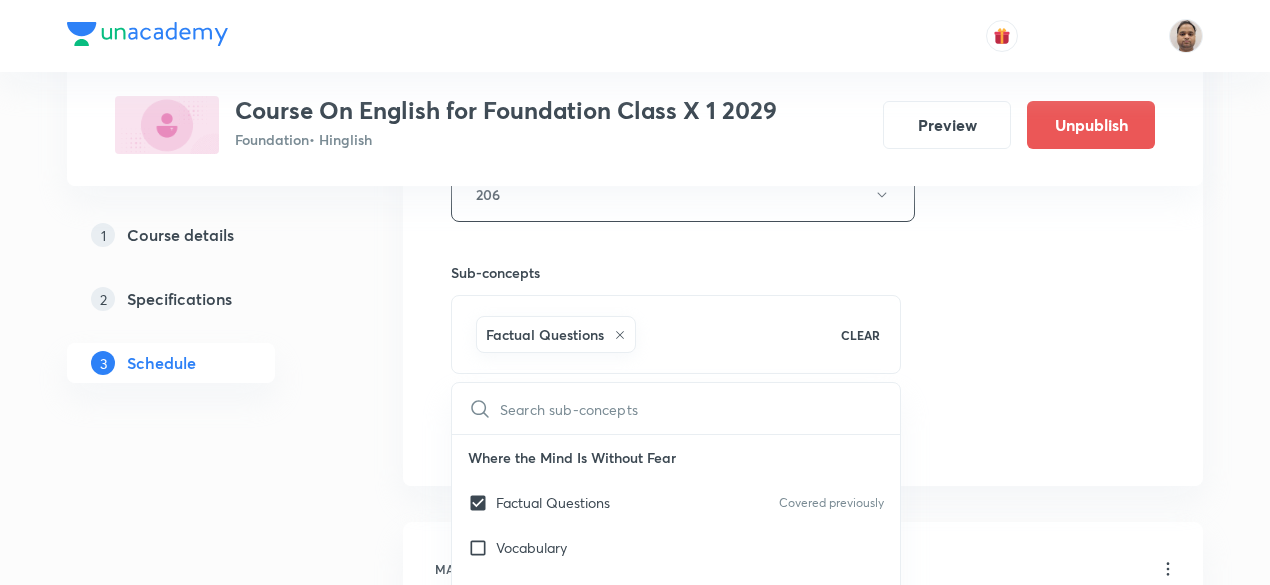 click on "Session  6 Live class Session title 28/99 From the Diary of Annefrank ​ Schedule for Aug 3, 2025, 10:38 AM ​ Duration (in minutes) 70 ​   Session type Online Offline Room 206 Sub-concepts Factual Questions CLEAR ​ Where the Mind Is Without Fear Factual Questions Covered previously Vocabulary Figures of Speech Writing Task The Height of Ridiculous Factual Questions Vocabulary Grammar Writing Task Let’s March Factual Questions Vocabulary Writing Task The Pulley Factual Questions Vocabulary Figures of Aspeech Grammar Writing Task Connecting the Dots Factual Questions Vocabulary, Writing Task Three Questions Factual Questions Vocabulary, Grammar Writing Task Animals Factual Questions Vocabulary, Figures of Aspeech Grammar Writing Task The Alchemy of Nature Factual Questions Vocabulary Grammar Writing Task Joan of Arc Factual Questions Vocabulary Grammar Writing Task All the World’s a Stage Factual Questions Vocabulary Grammar Writing Task Figures of Speech On the Wings of Courage Factual Questions Add" at bounding box center [803, -27] 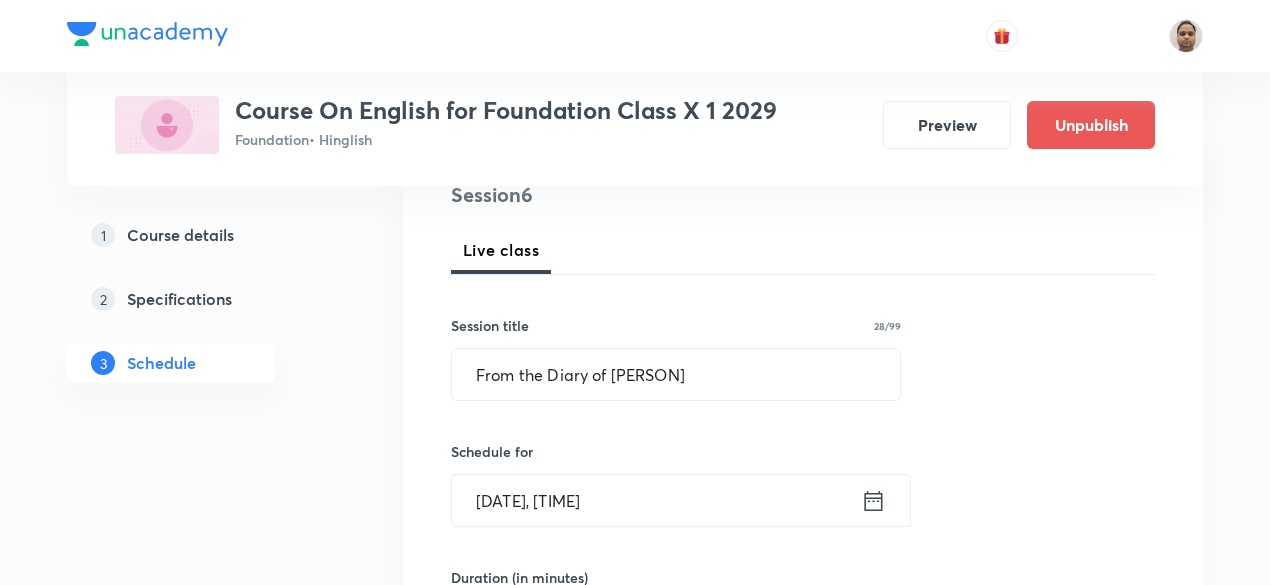 scroll, scrollTop: 140, scrollLeft: 0, axis: vertical 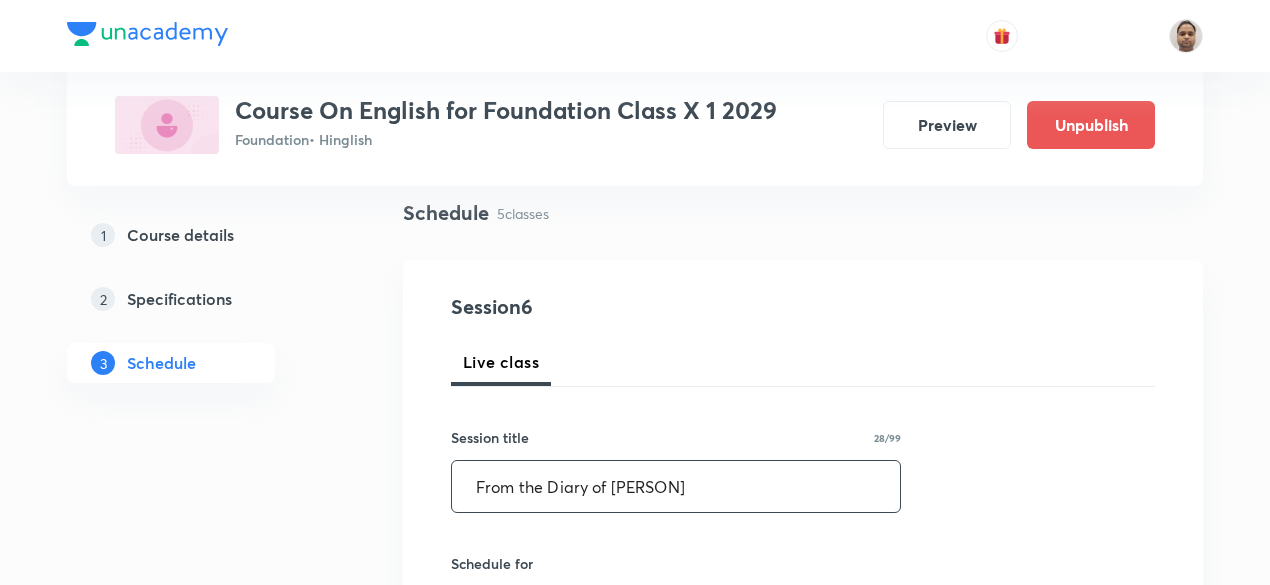 click on "From the Diary of Annefrank" at bounding box center [676, 486] 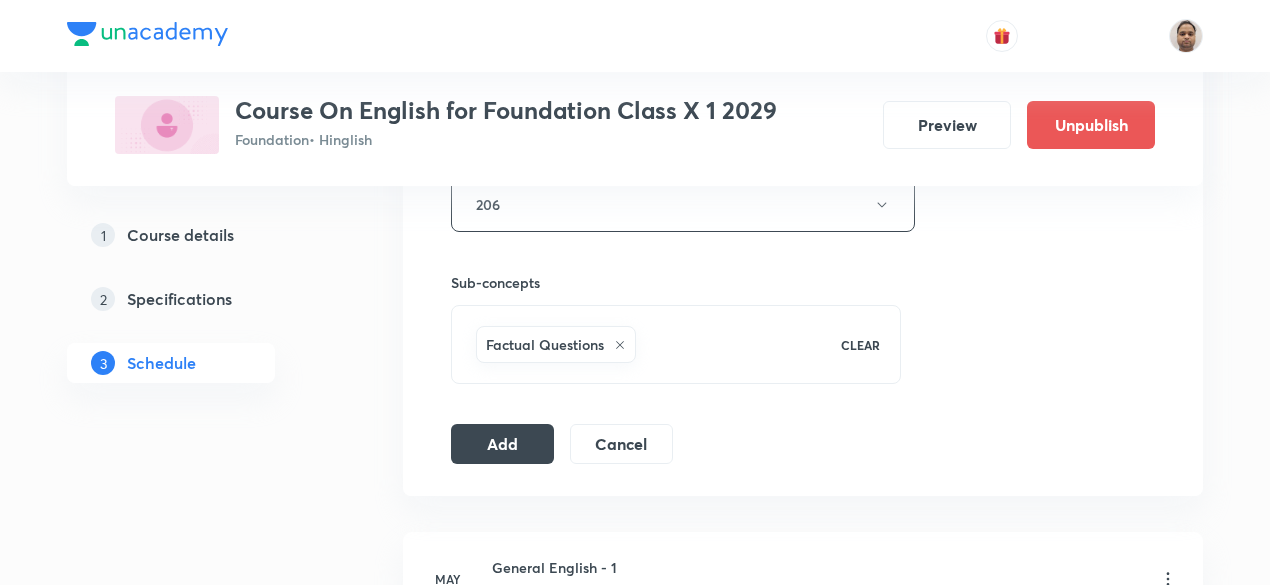 scroll, scrollTop: 1040, scrollLeft: 0, axis: vertical 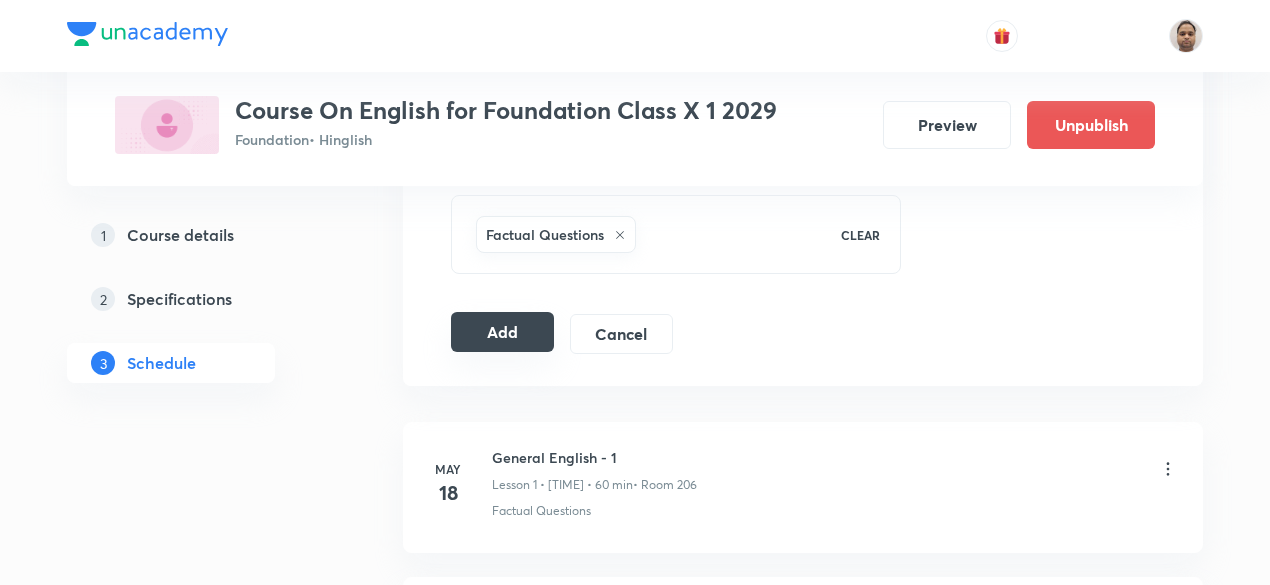 type on "From the Diary of Annefrank and Glimpses of India" 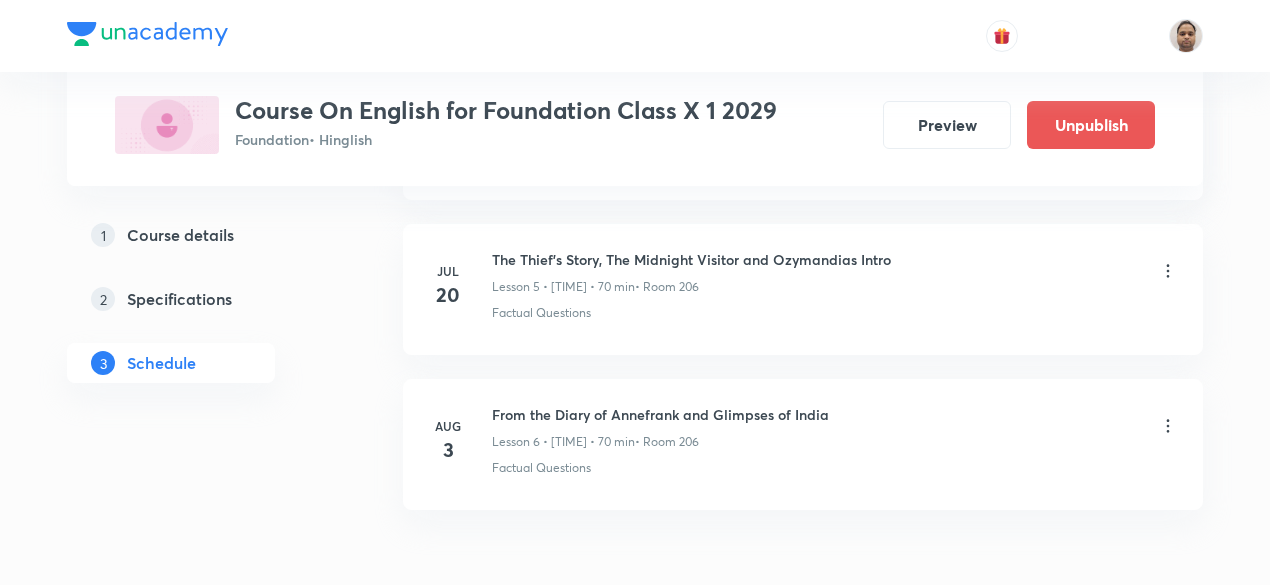 scroll, scrollTop: 1024, scrollLeft: 0, axis: vertical 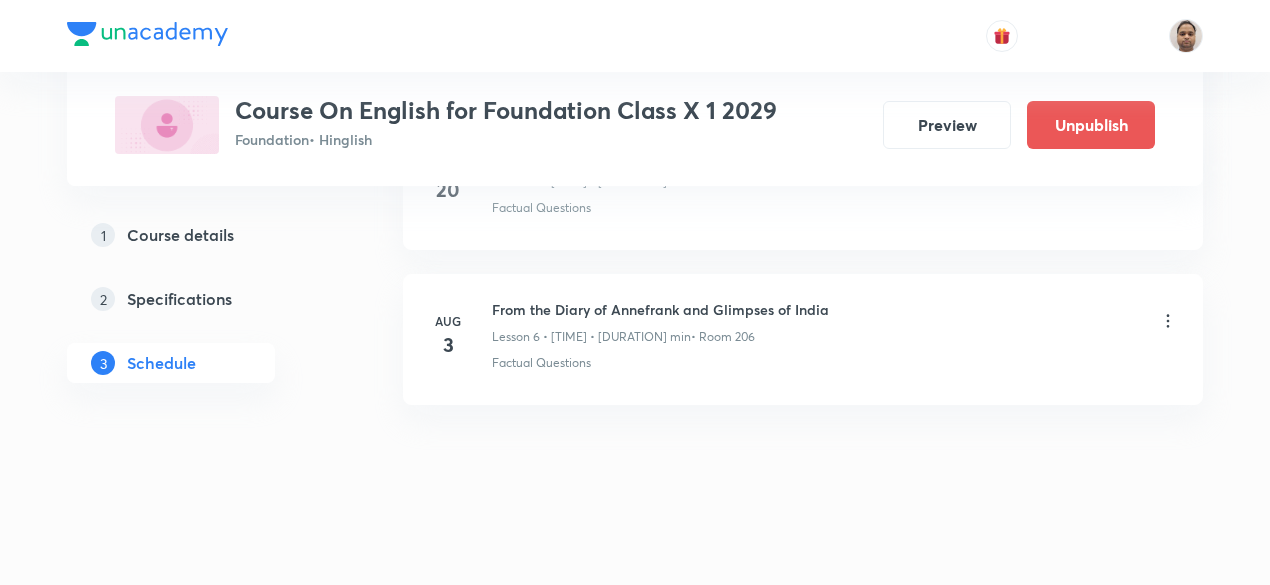 click on "From the Diary of Annefrank and Glimpses of India" at bounding box center [660, 309] 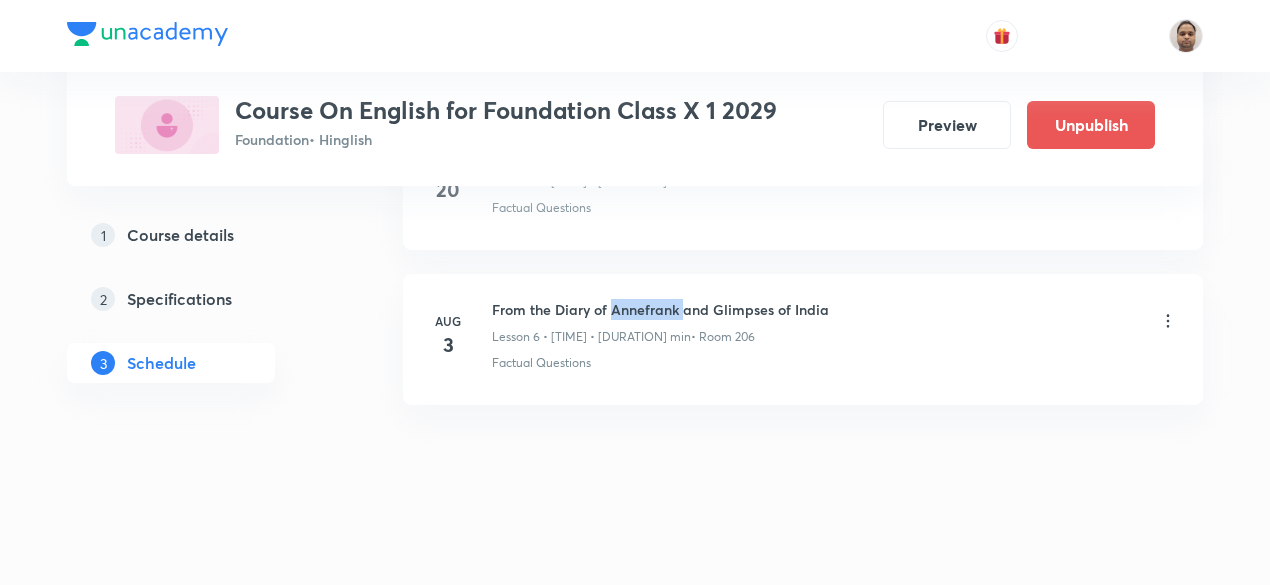 click on "From the Diary of Annefrank and Glimpses of India" at bounding box center (660, 309) 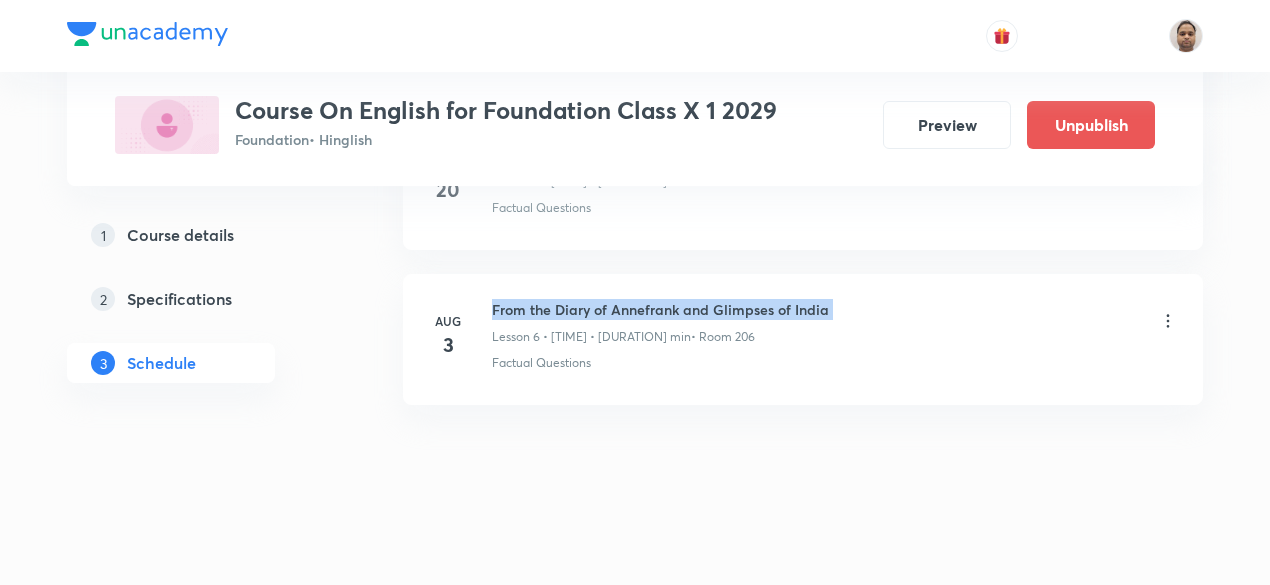 click on "From the Diary of Annefrank and Glimpses of India" at bounding box center [660, 309] 